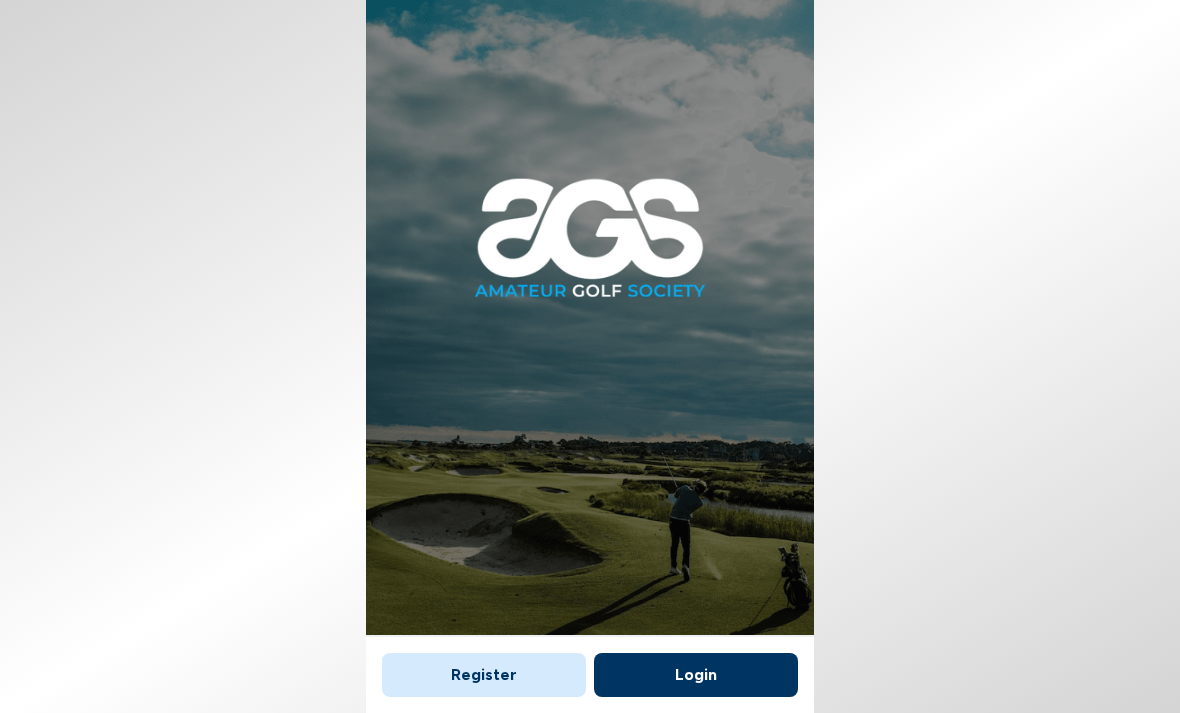 scroll, scrollTop: 0, scrollLeft: 0, axis: both 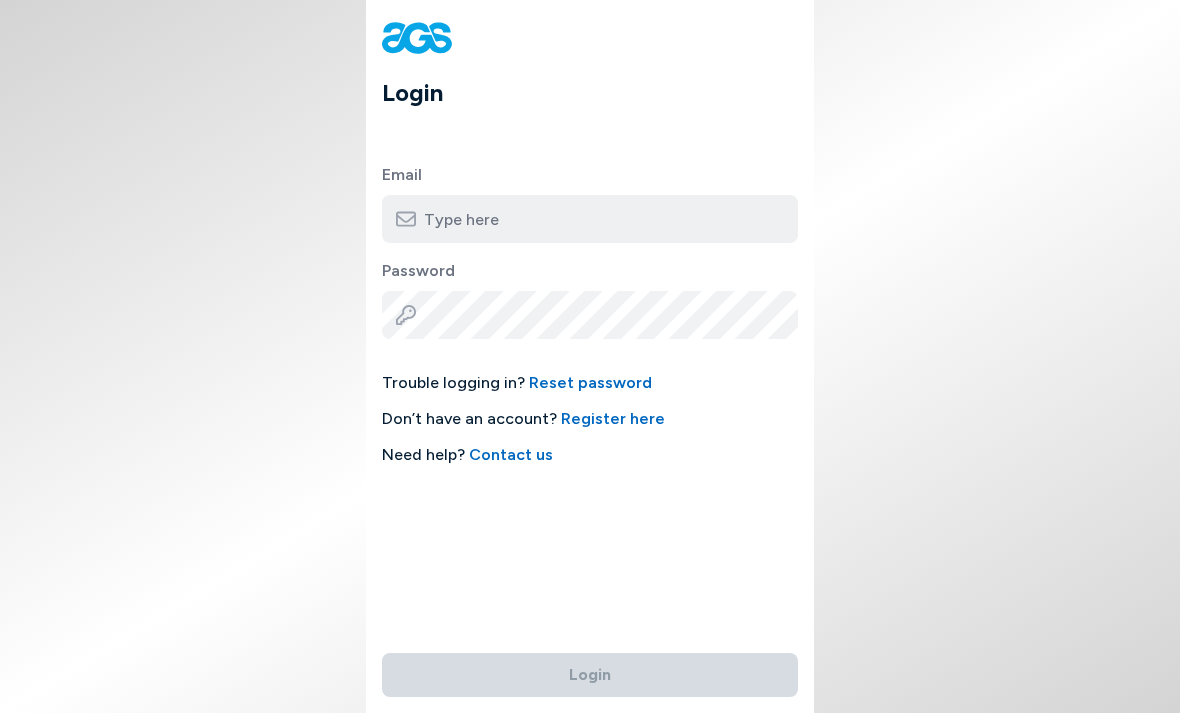 click at bounding box center (590, 219) 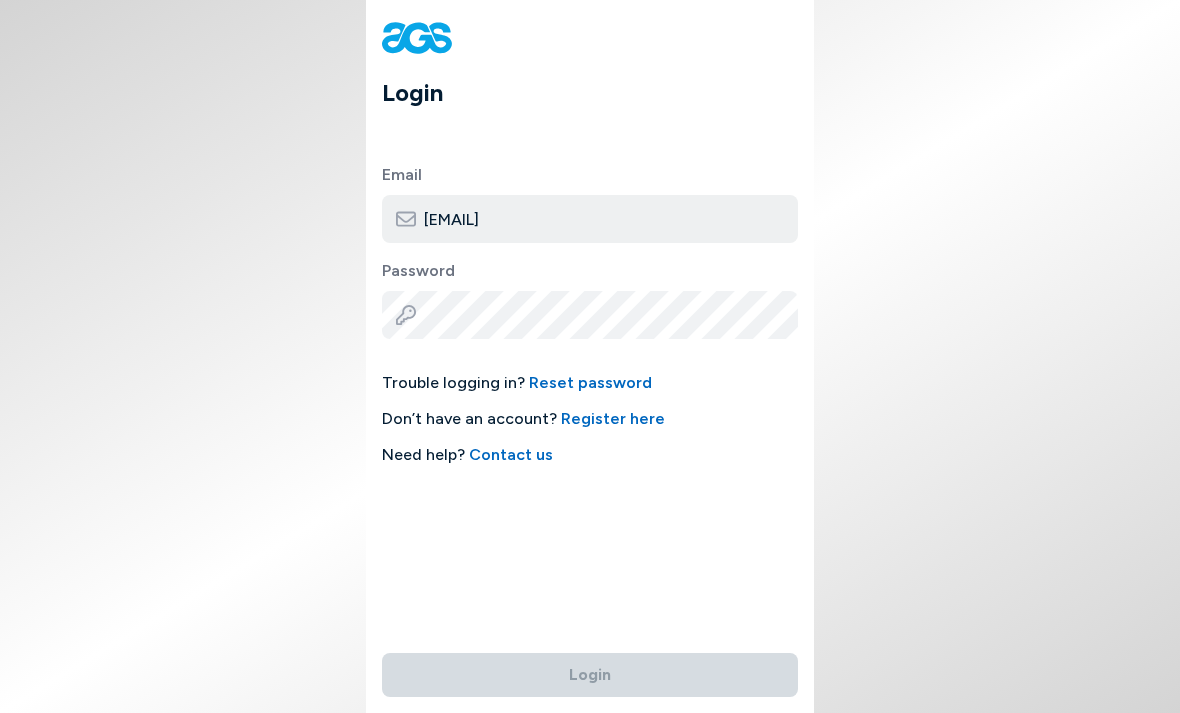 click on "Login" at bounding box center [590, 675] 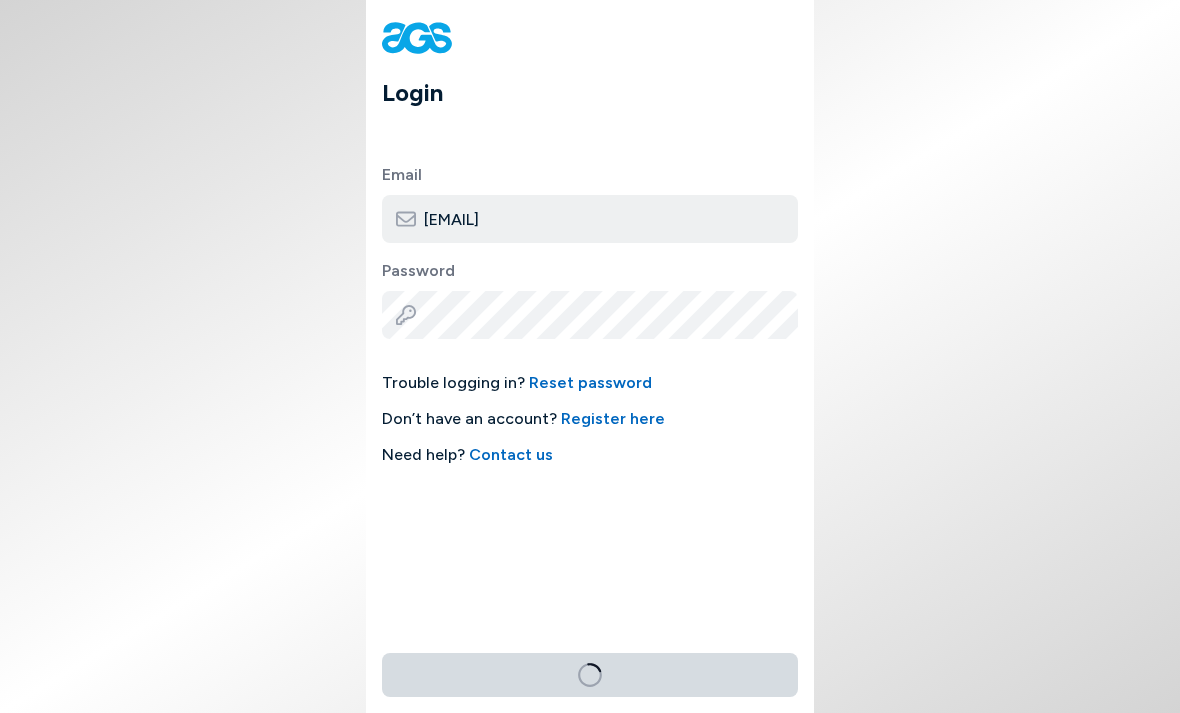 scroll, scrollTop: 0, scrollLeft: 0, axis: both 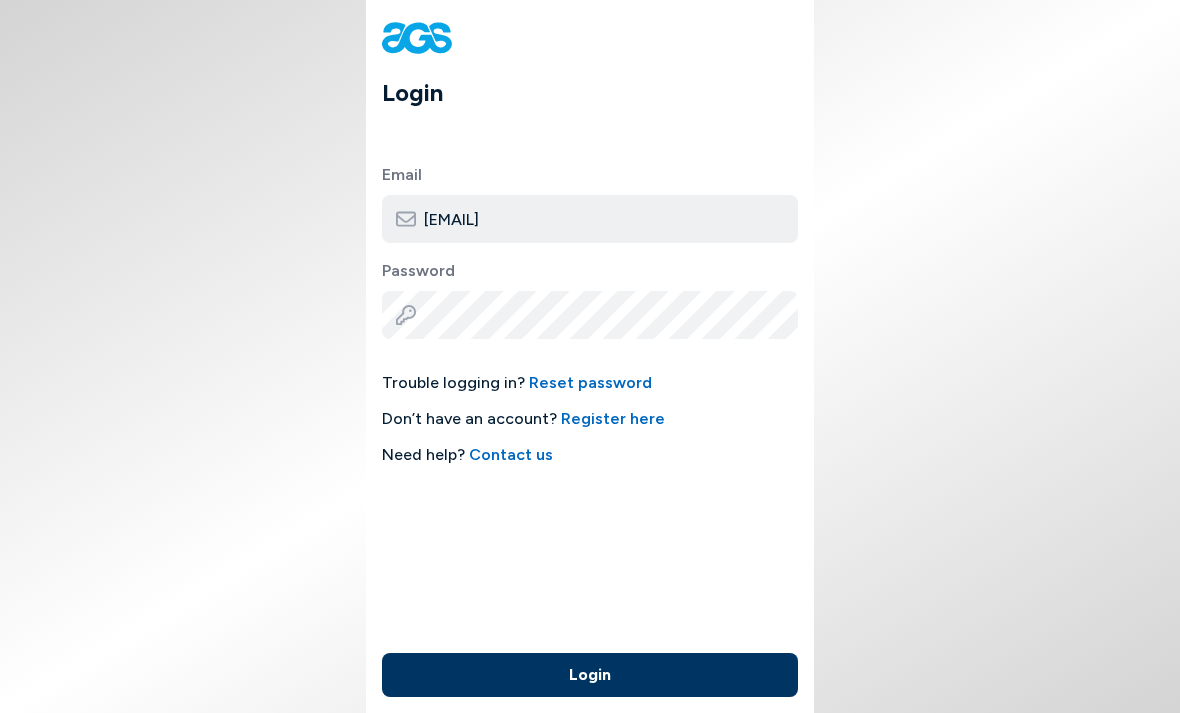 click on "Login" at bounding box center [590, 675] 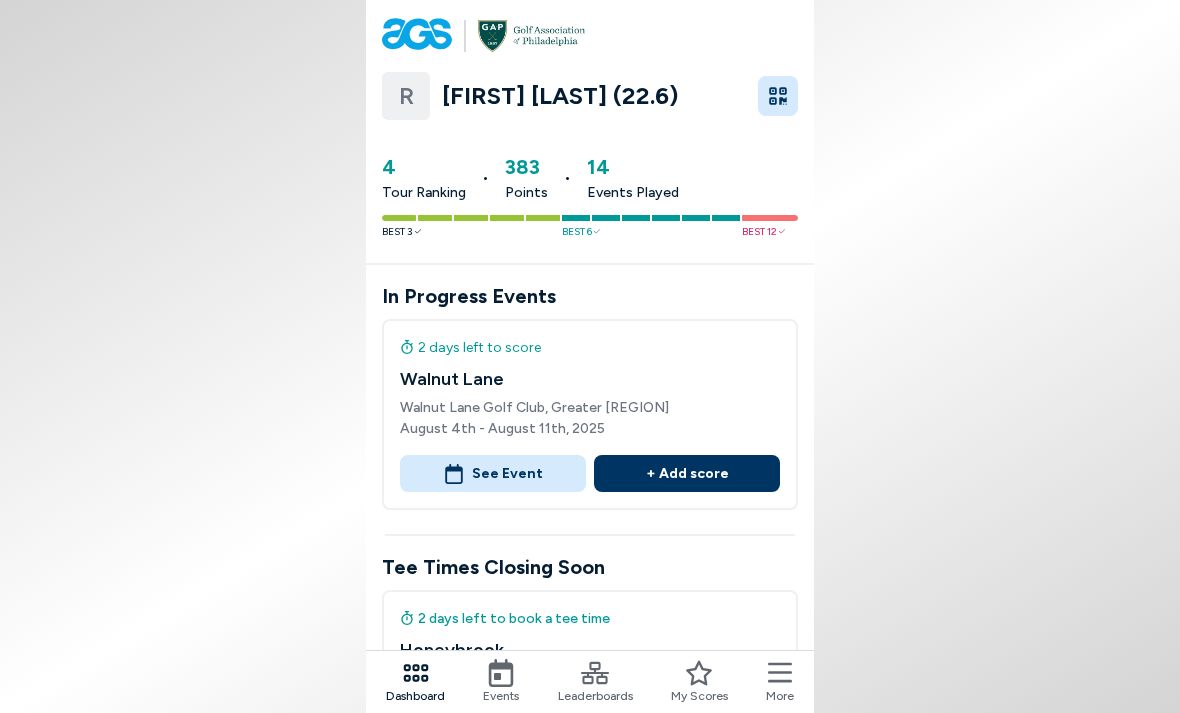 click on "See Event" at bounding box center (493, 473) 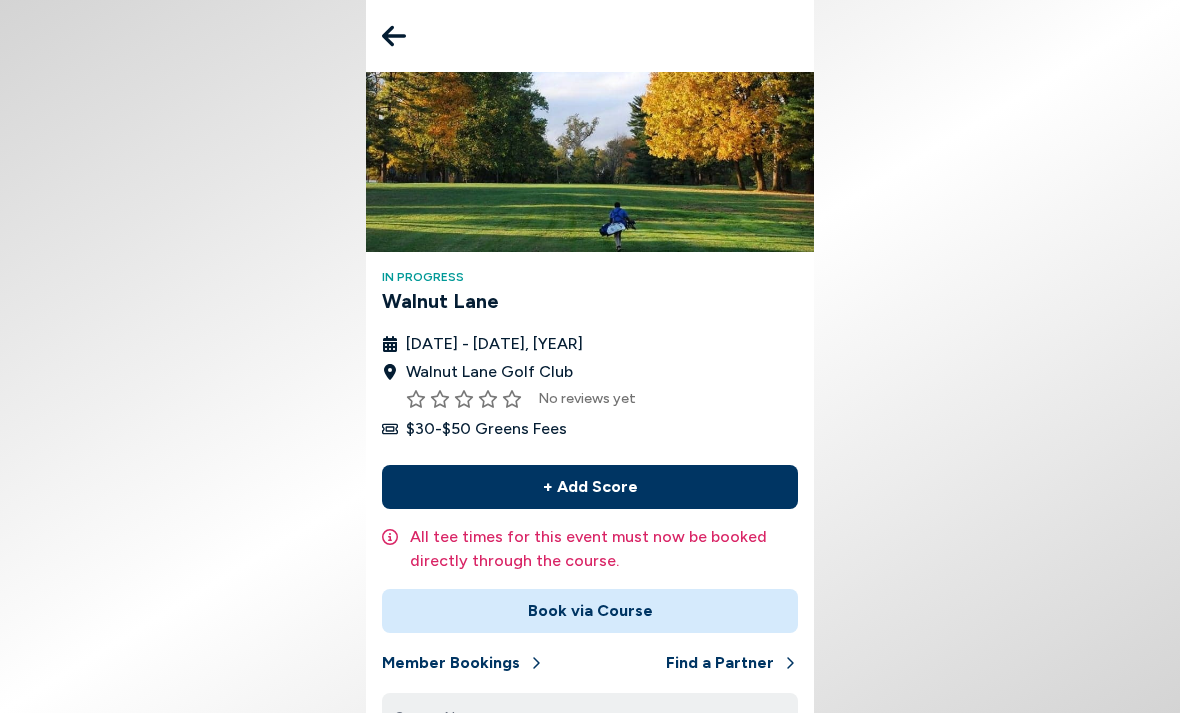 click 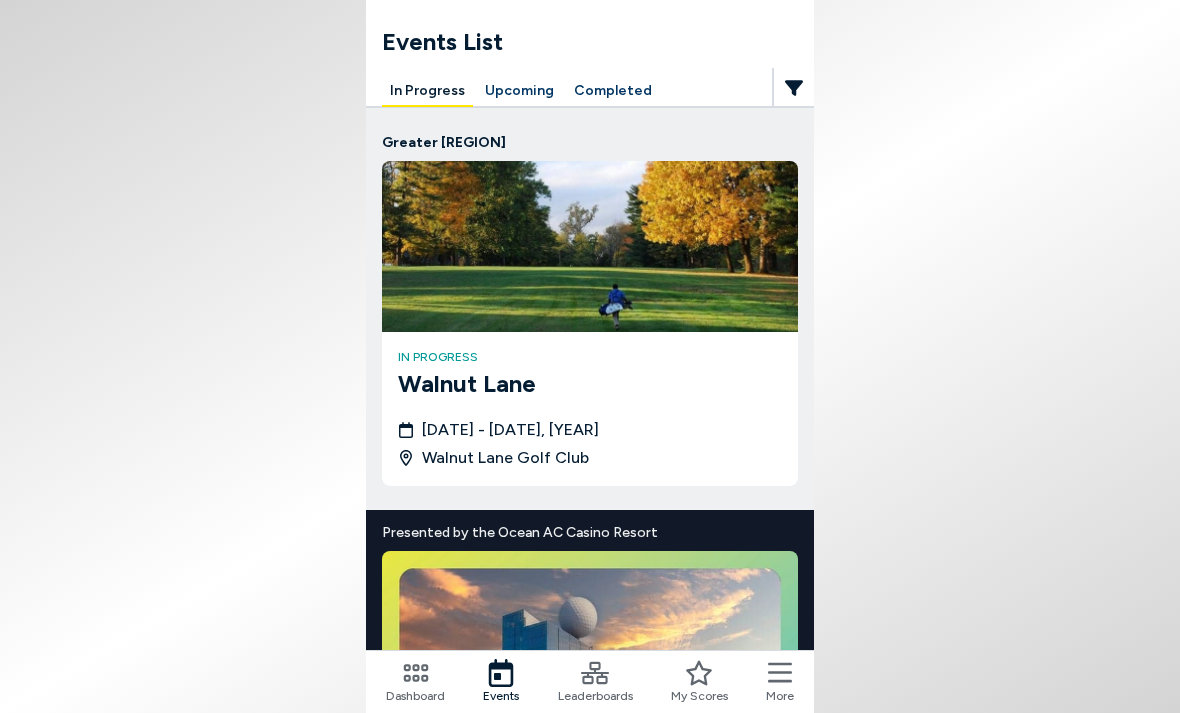 click on "In Progress" at bounding box center (427, 91) 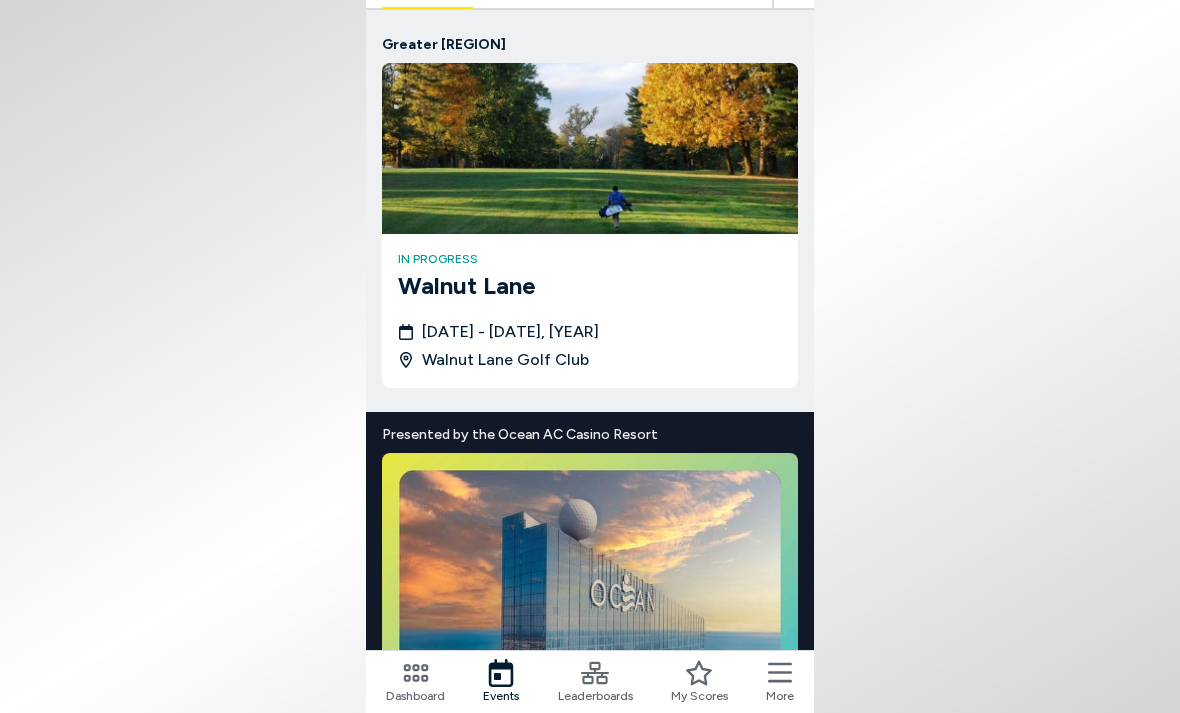 scroll, scrollTop: 0, scrollLeft: 0, axis: both 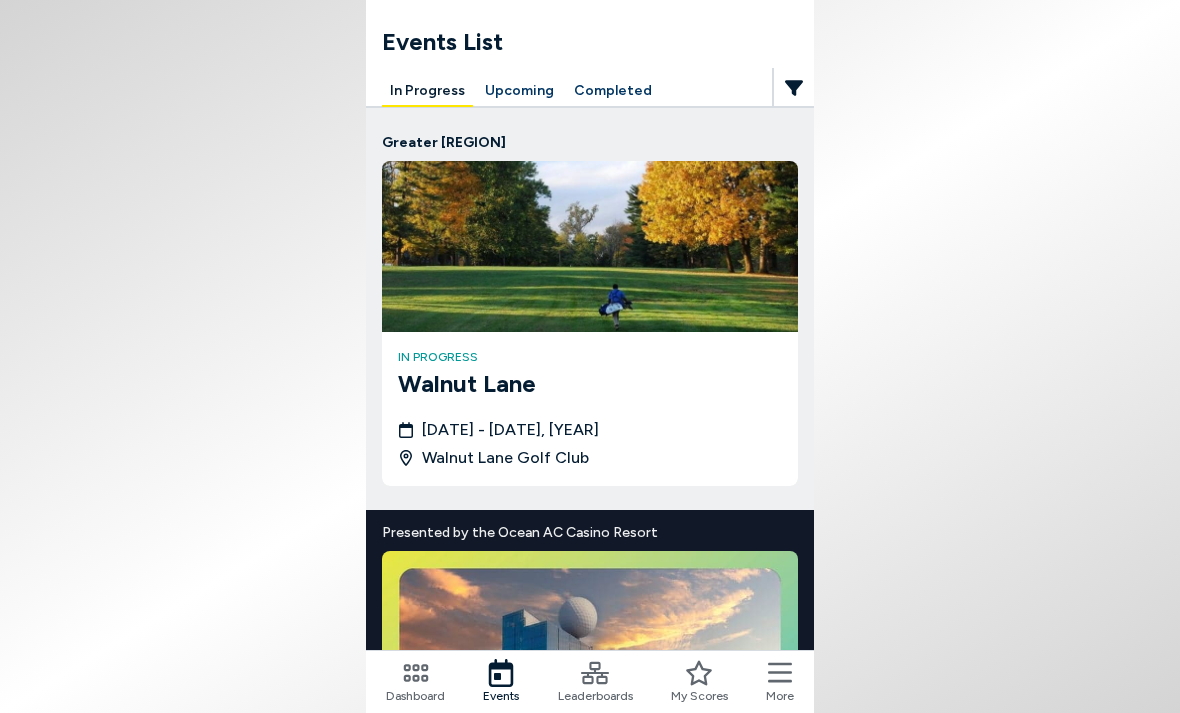 click on "In Progress" at bounding box center (427, 91) 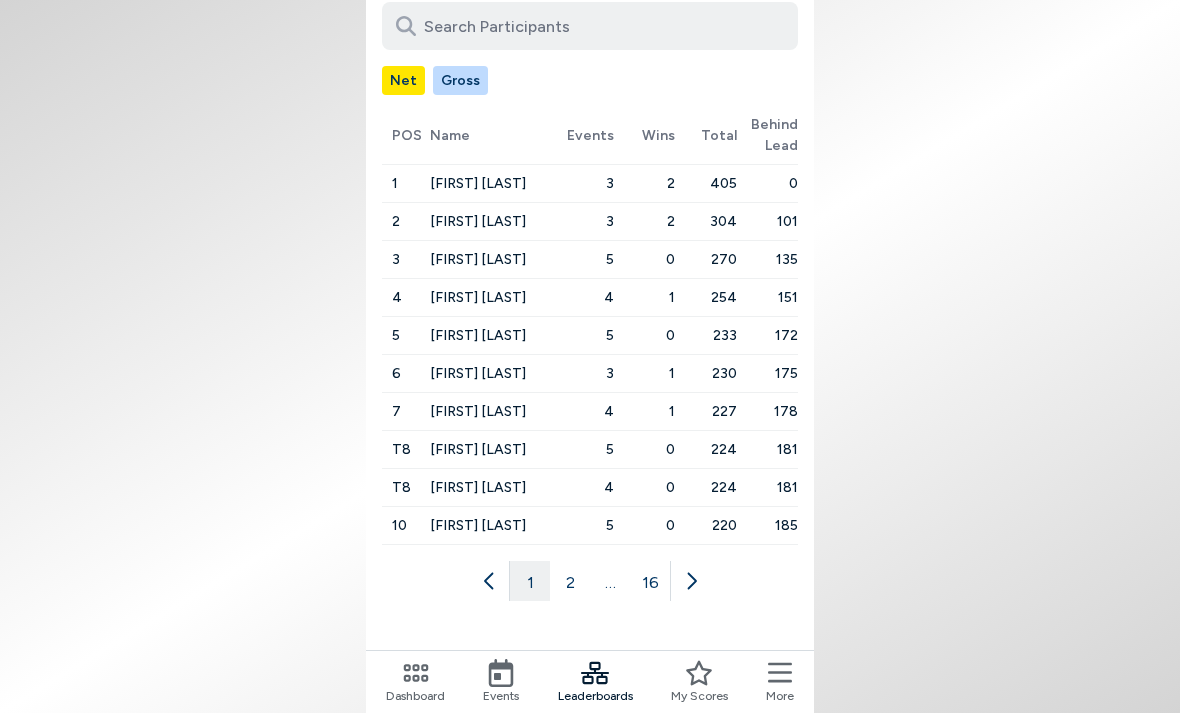 scroll, scrollTop: 281, scrollLeft: 0, axis: vertical 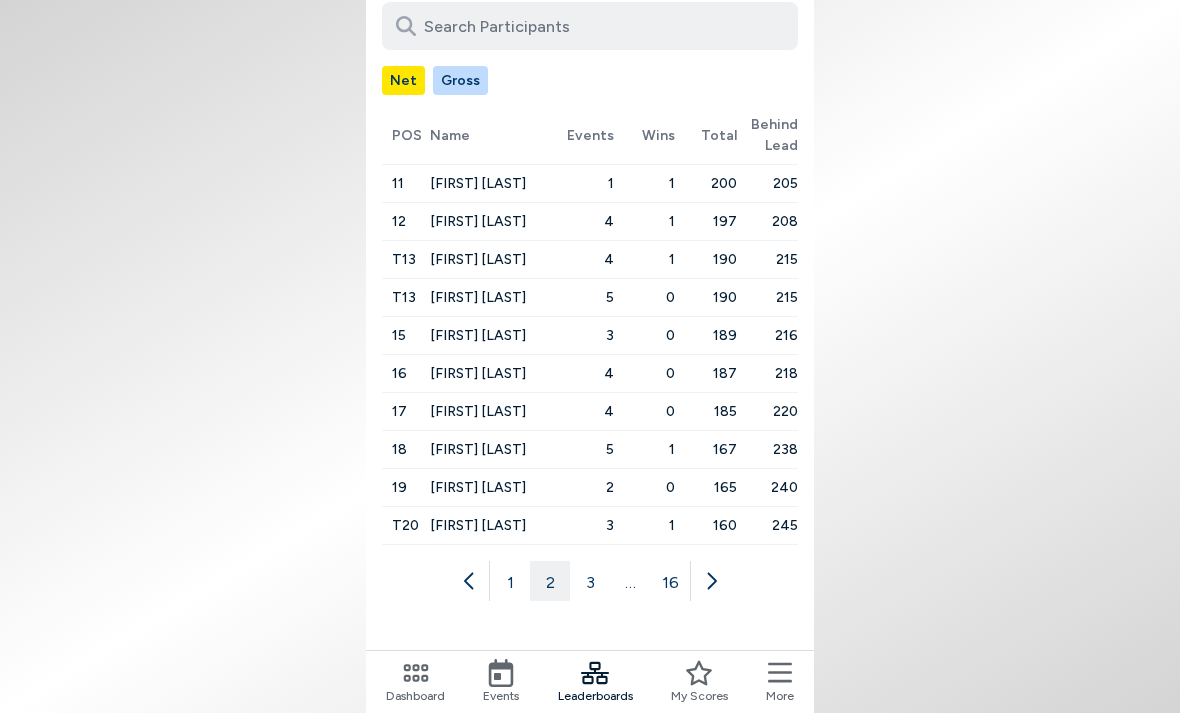 click at bounding box center (710, 581) 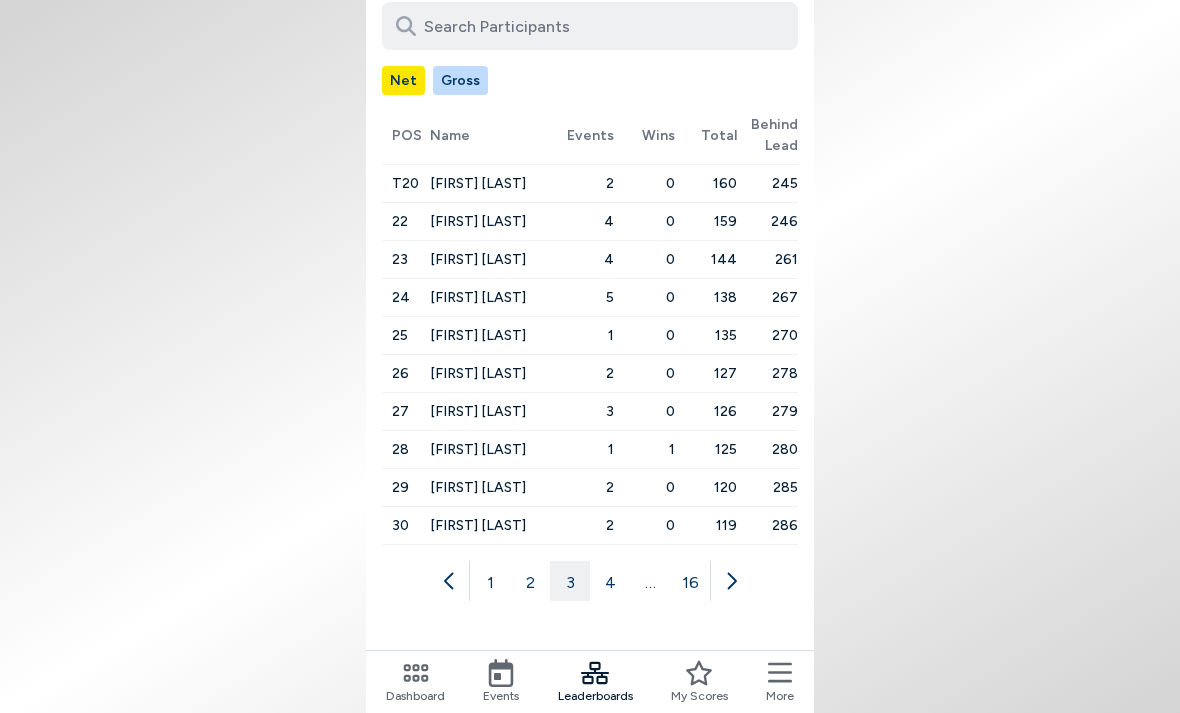 click 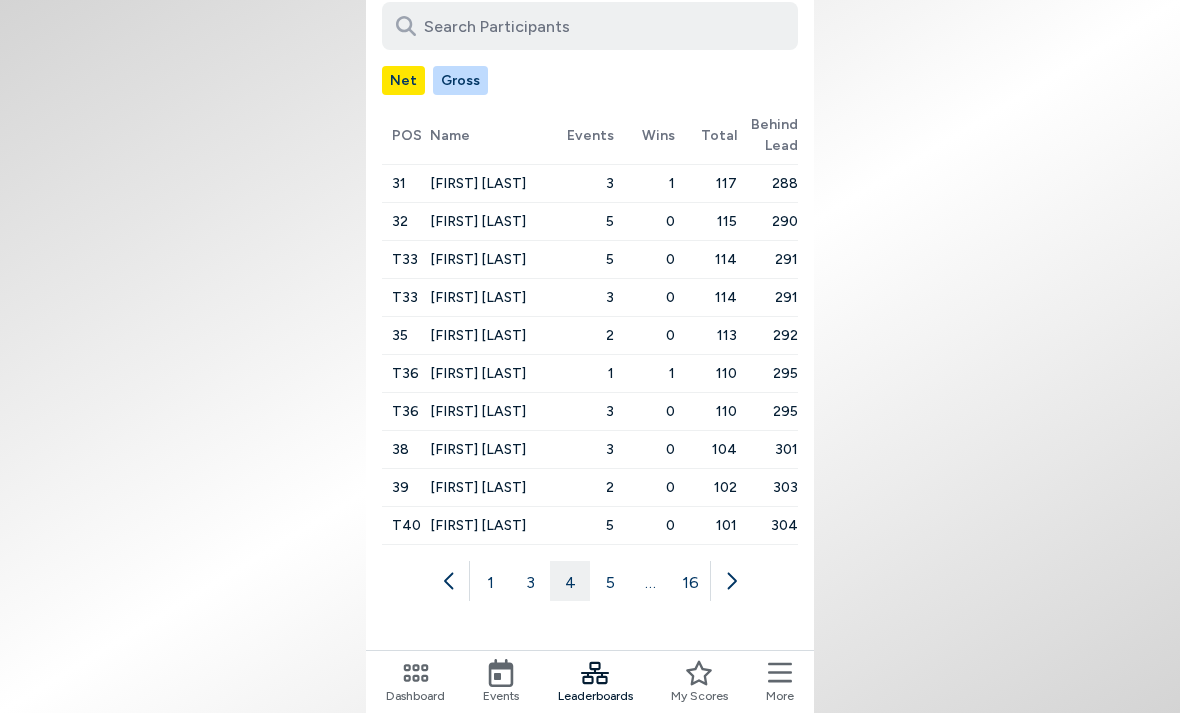 click 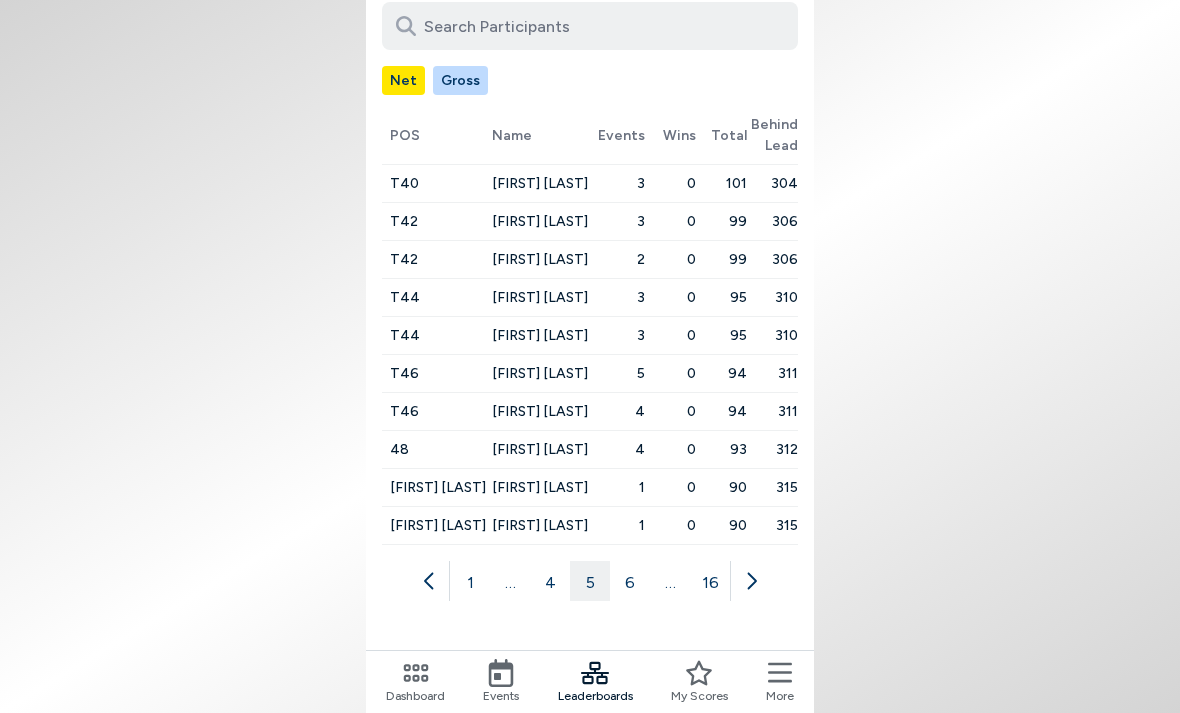 click 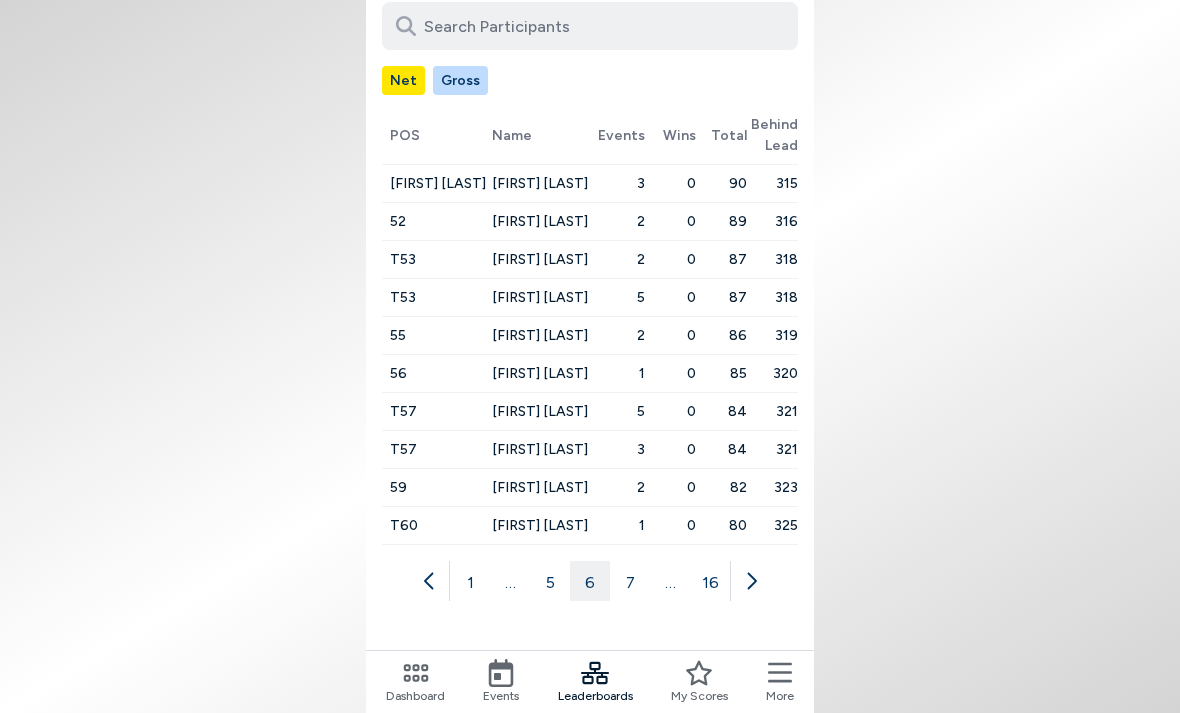 click at bounding box center (750, 581) 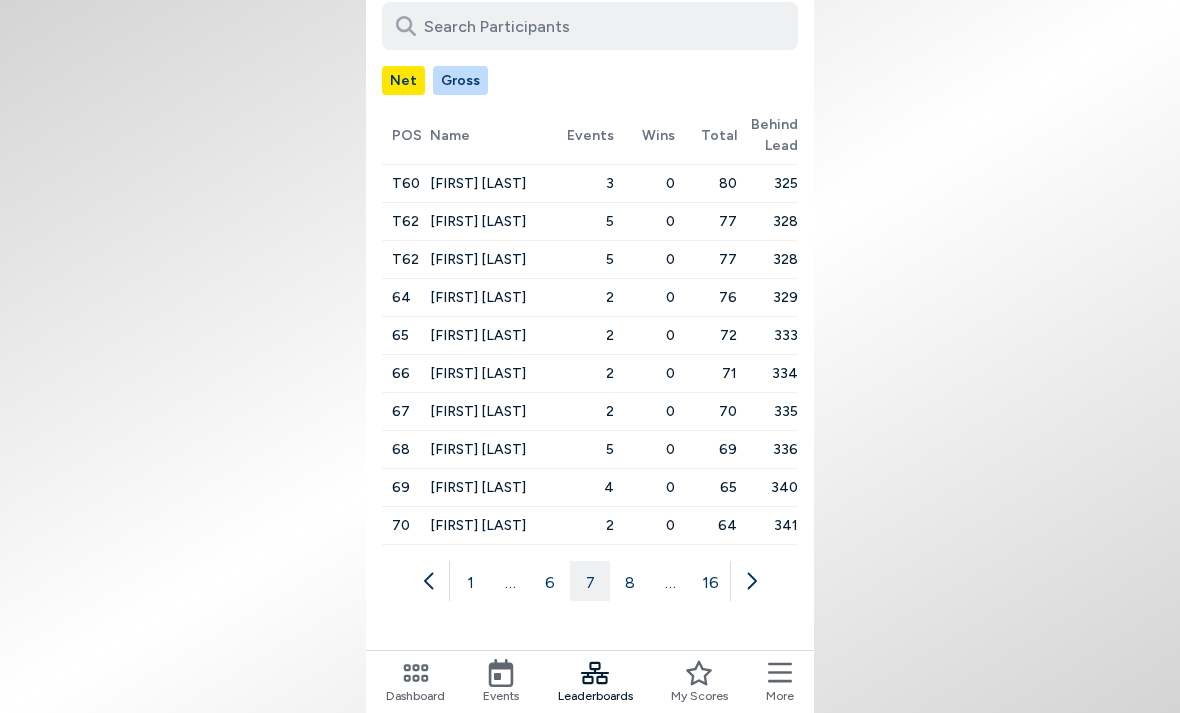 click at bounding box center (750, 581) 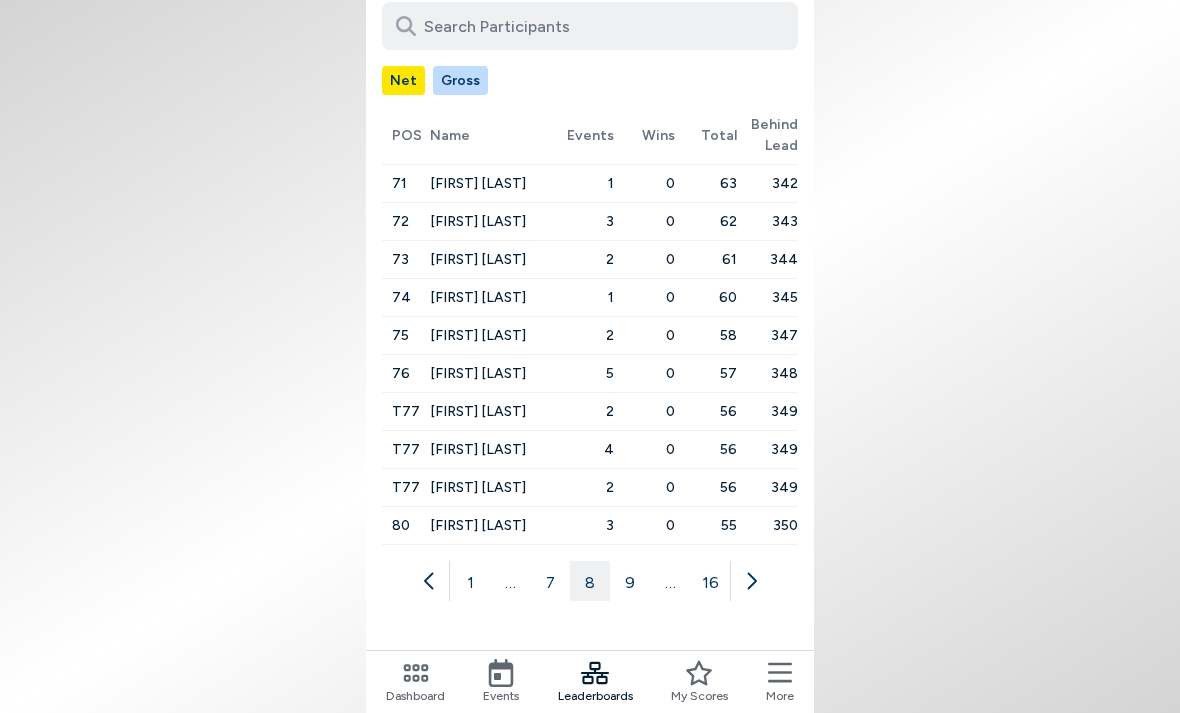 click at bounding box center [750, 581] 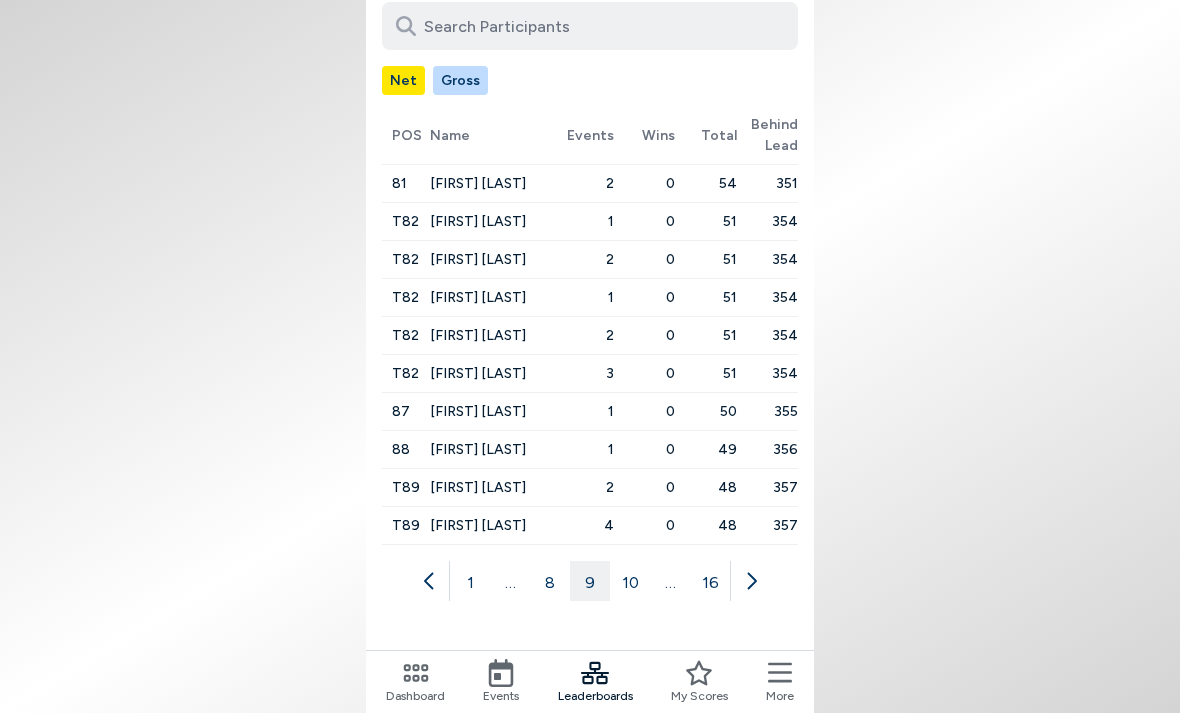click at bounding box center [750, 581] 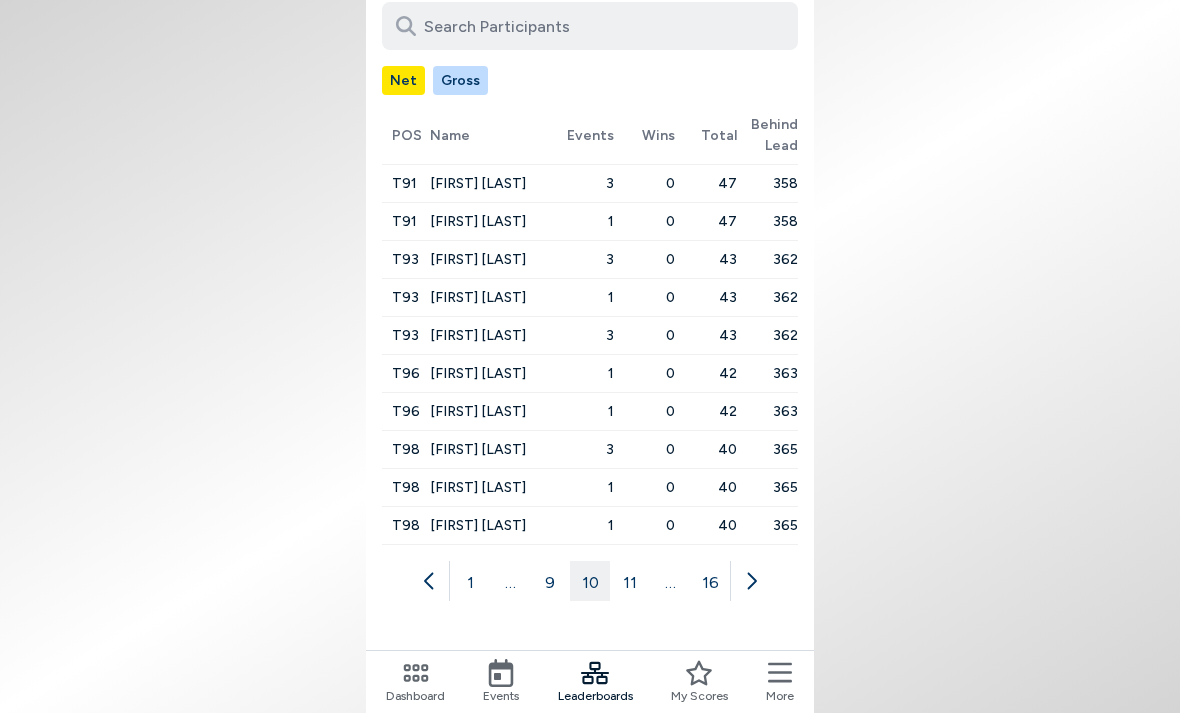 click 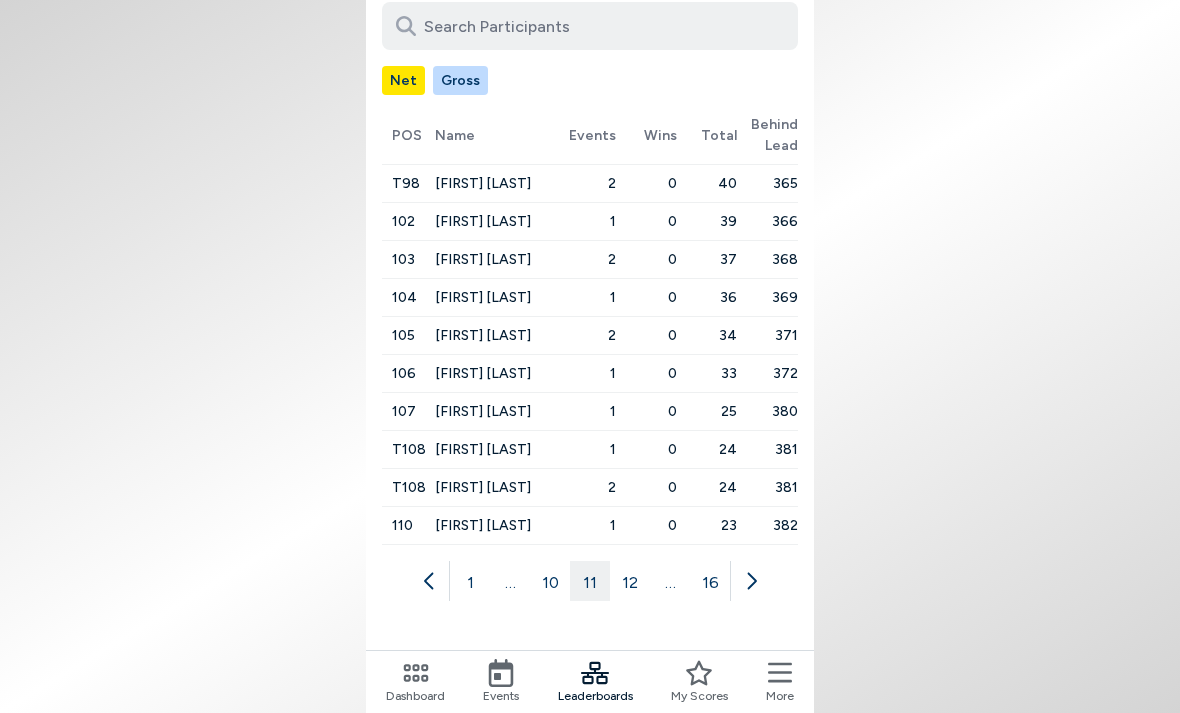 click 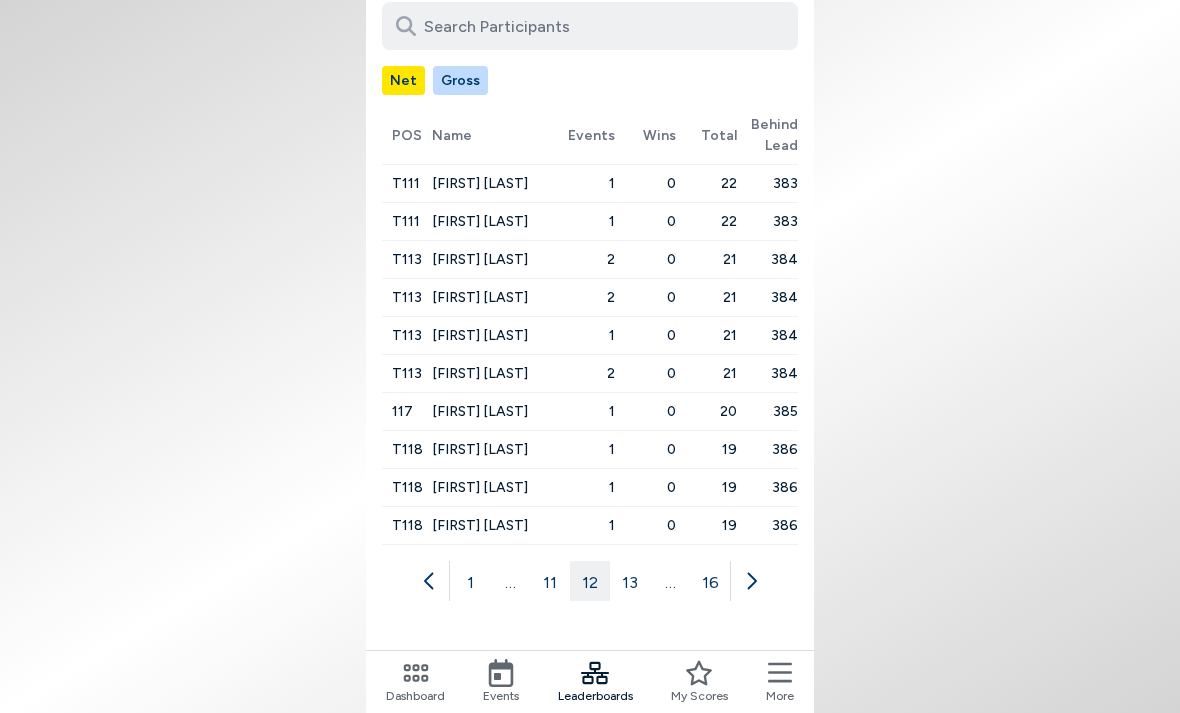 click at bounding box center [750, 581] 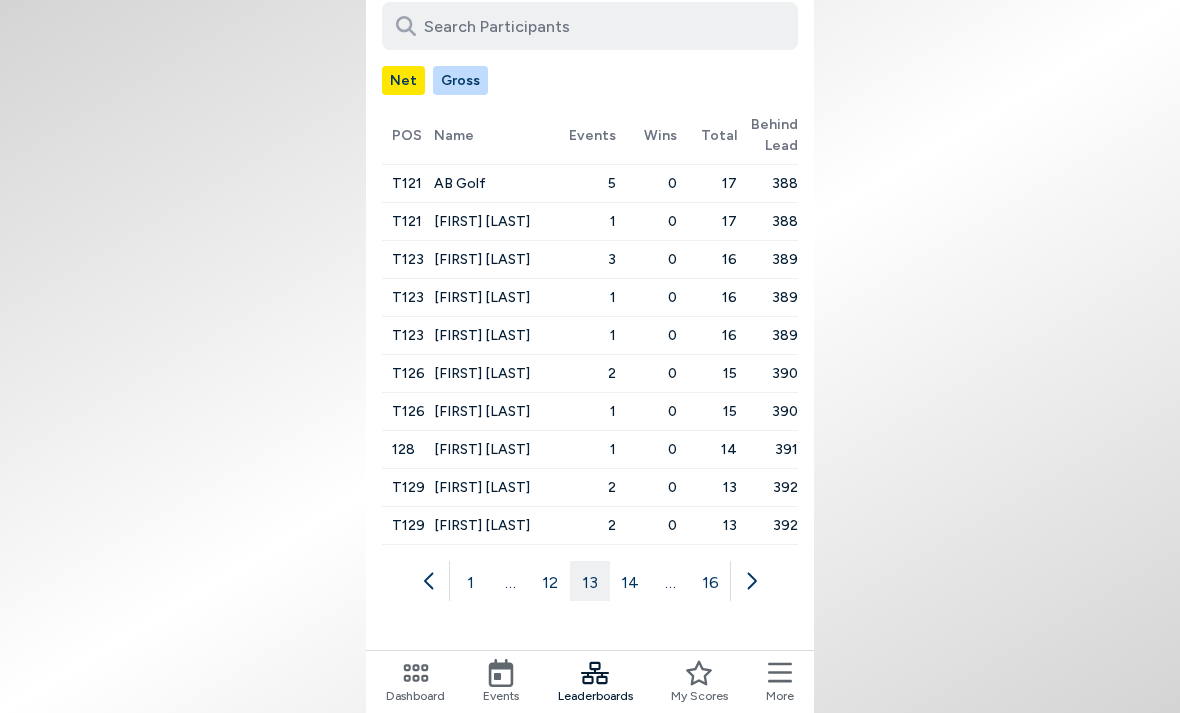 click at bounding box center (750, 581) 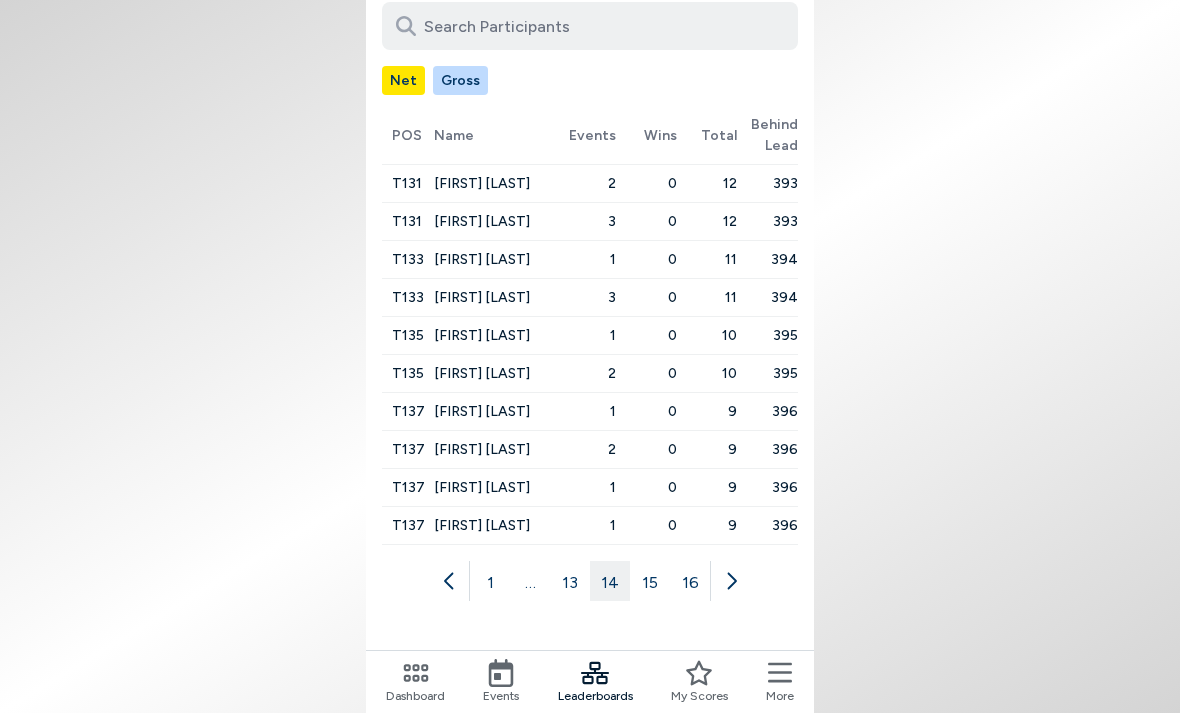 click at bounding box center [730, 581] 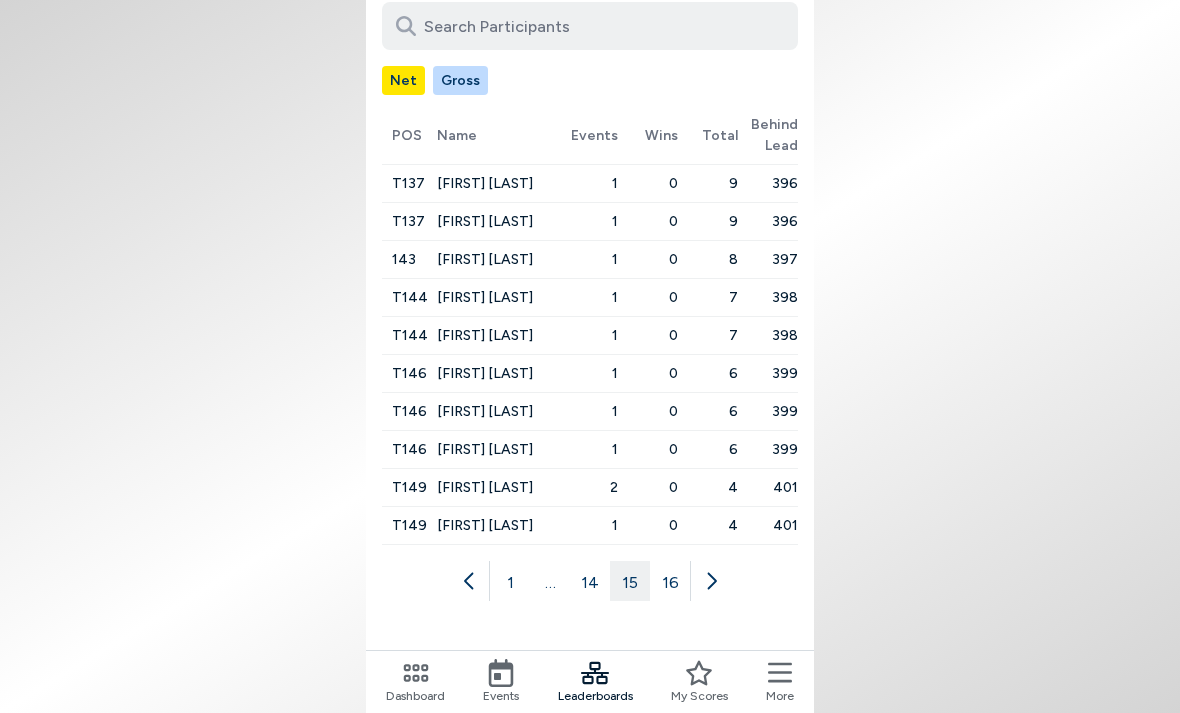 click 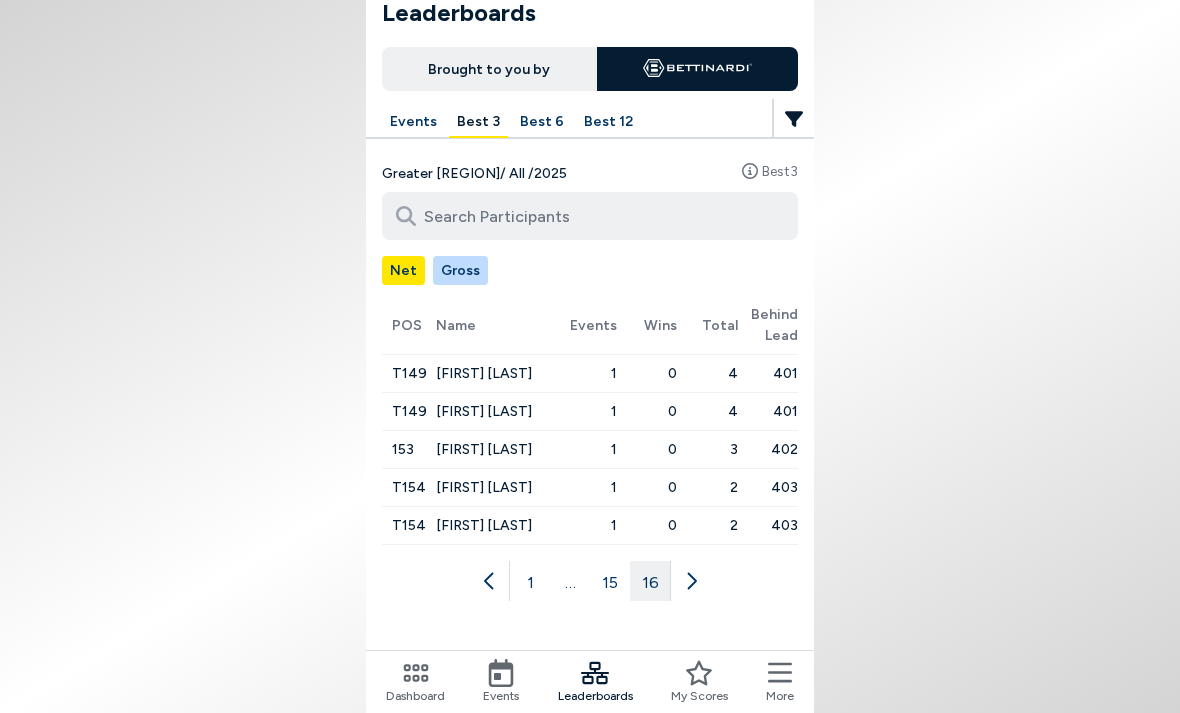 click on "Gross" at bounding box center (460, 270) 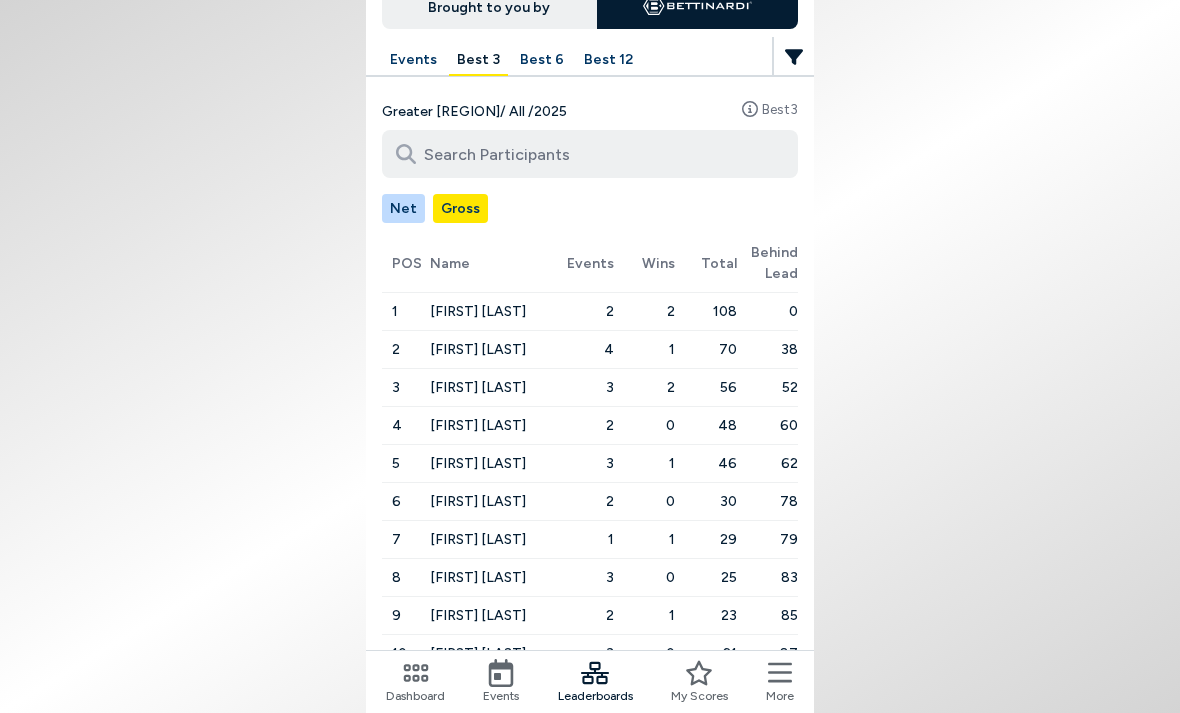 click on "Leaderboards Brought to you by Events Best 3 Best 6 Best 12 Greater [REGION]  /   All   /  2025 Best  3 Net Gross POS Name Events Wins Total Behind Lead 1 [FIRST] [LAST] 2 2 108 0 2 [FIRST] [LAST] 4 1 70 38 3 [FIRST] [LAST] 3 2 56 52 4 [FIRST] [LAST] 2 0 48 60 5 [FIRST] [LAST] 3 1 46 62 6 [FIRST] [LAST] 2 0 30 78 7 [FIRST] [LAST] 1 1 29 79 8 [FIRST] [LAST] 3 0 25 83 9 [FIRST] [LAST] 2 1 23 85 10 [FIRST] [LAST] 3 0 21 87 1 2 3 Dashboard Events Leaderboards My Scores More Menu My Player Profile My Bookings Account Details My Stats Player Pairing Program Referral Program Gift a Membership Tour Sponsors AGS Partners Member Perks AGS Travel Join our Discord Resource Center Contact Us Logout" at bounding box center [590, 356] 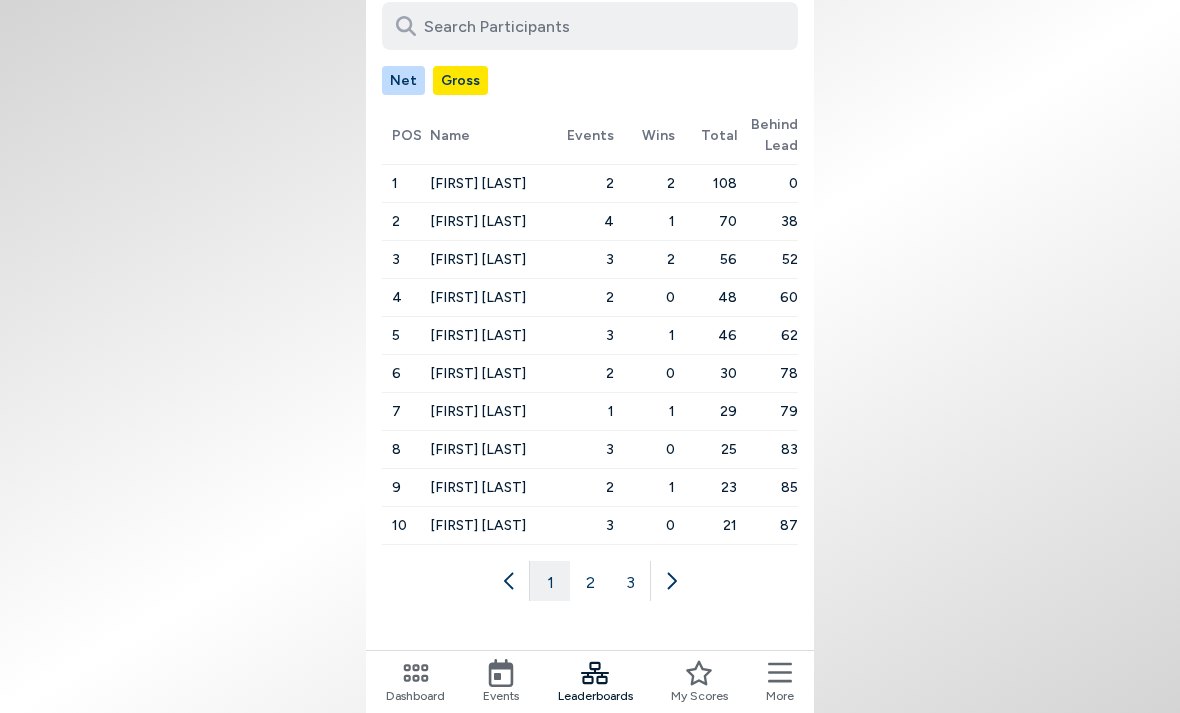 scroll, scrollTop: 281, scrollLeft: 0, axis: vertical 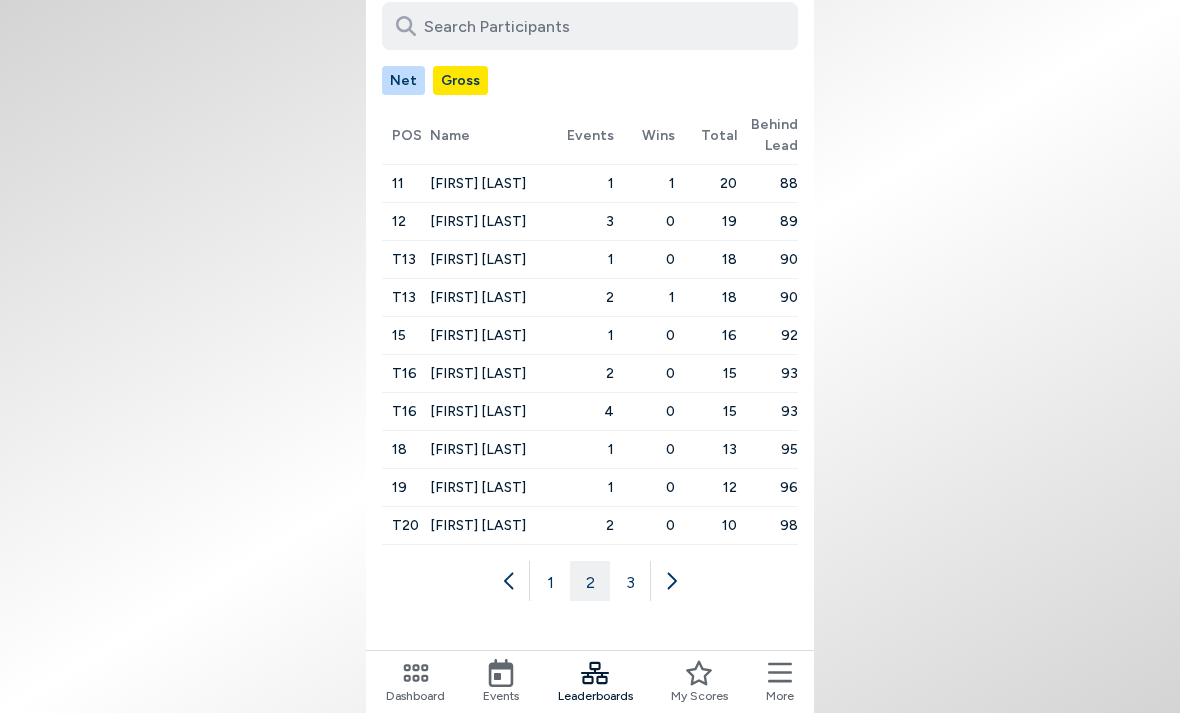 click on "3" at bounding box center (630, 581) 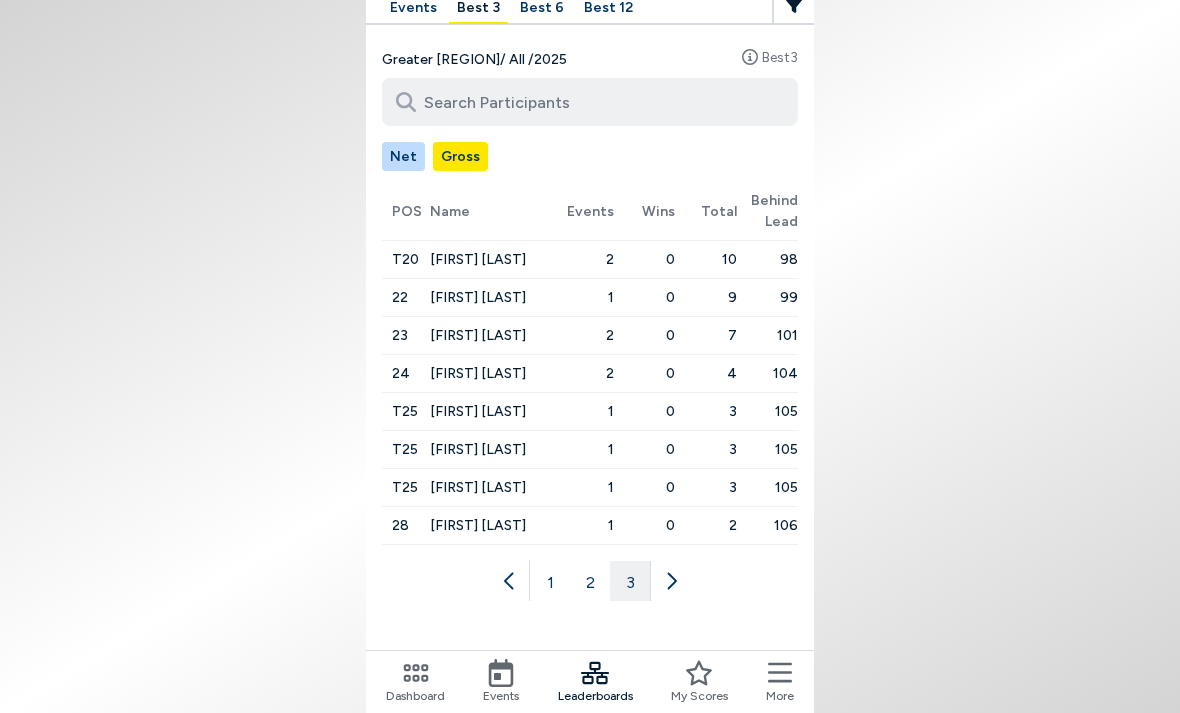 scroll, scrollTop: 205, scrollLeft: 0, axis: vertical 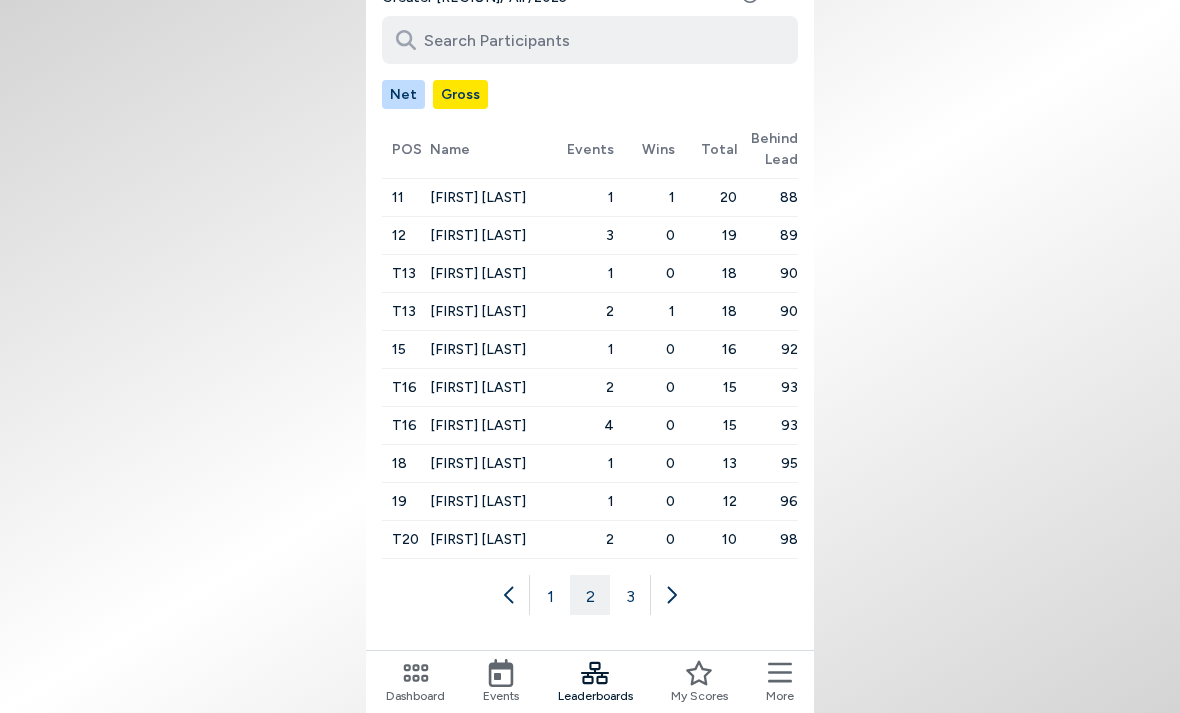 click 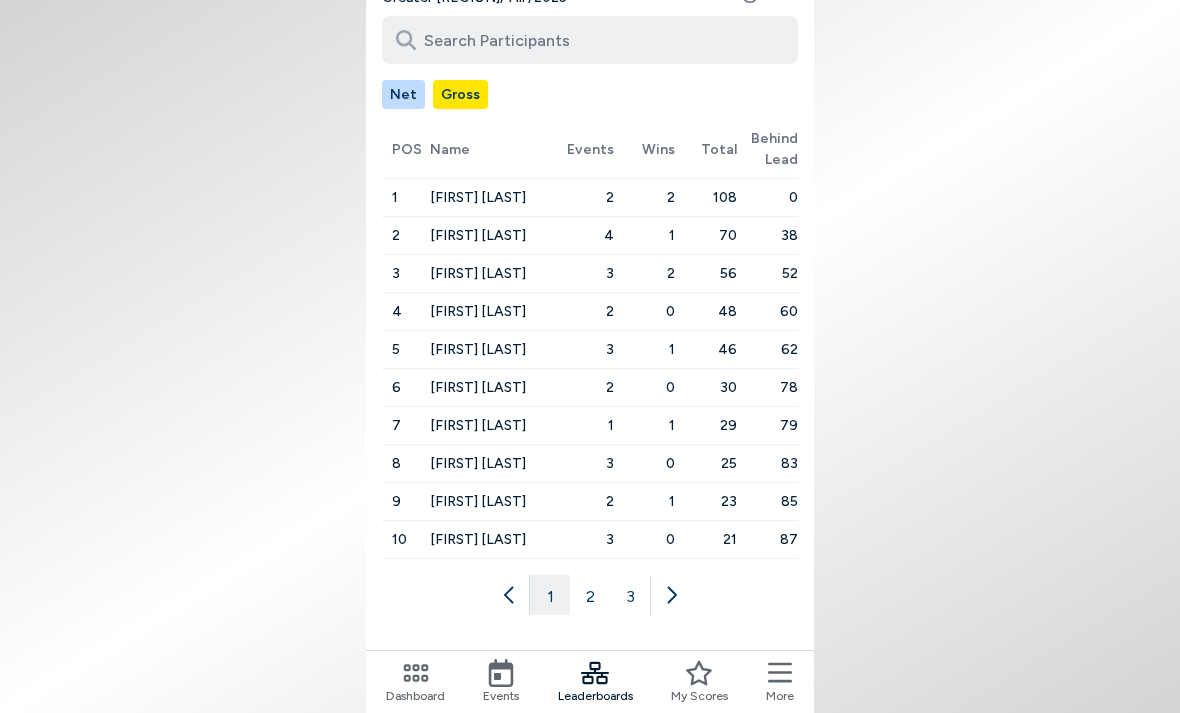 click on "Net" at bounding box center [403, 94] 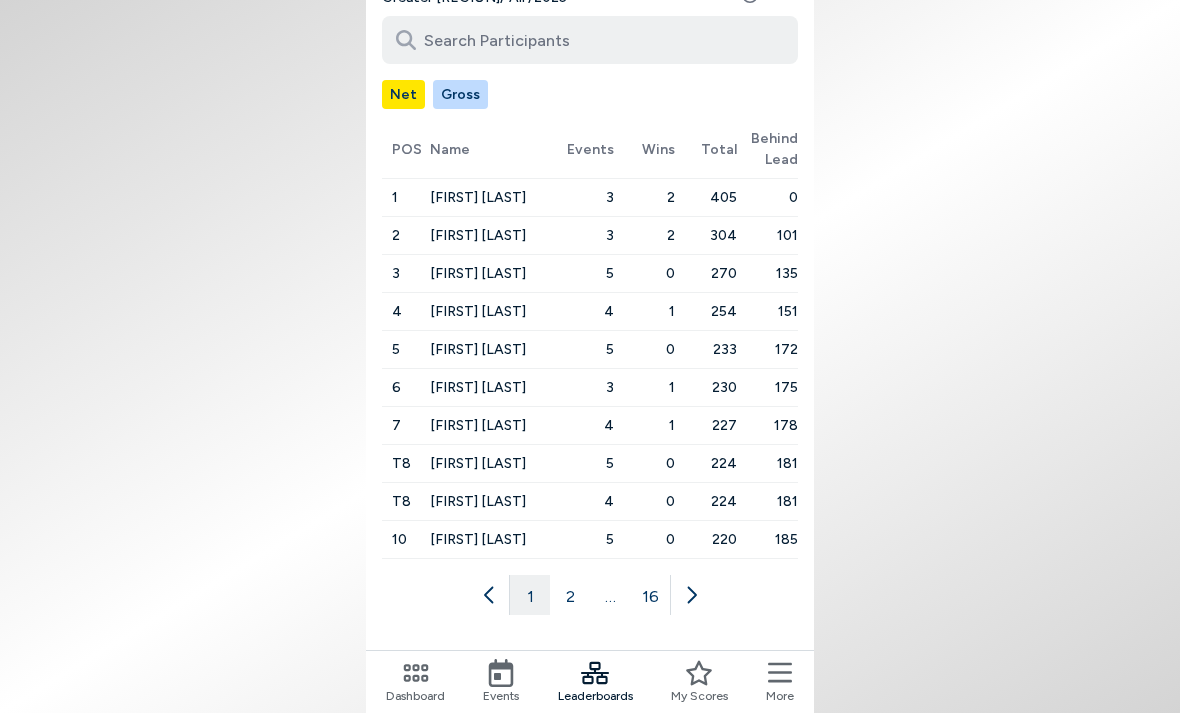 click at bounding box center (690, 595) 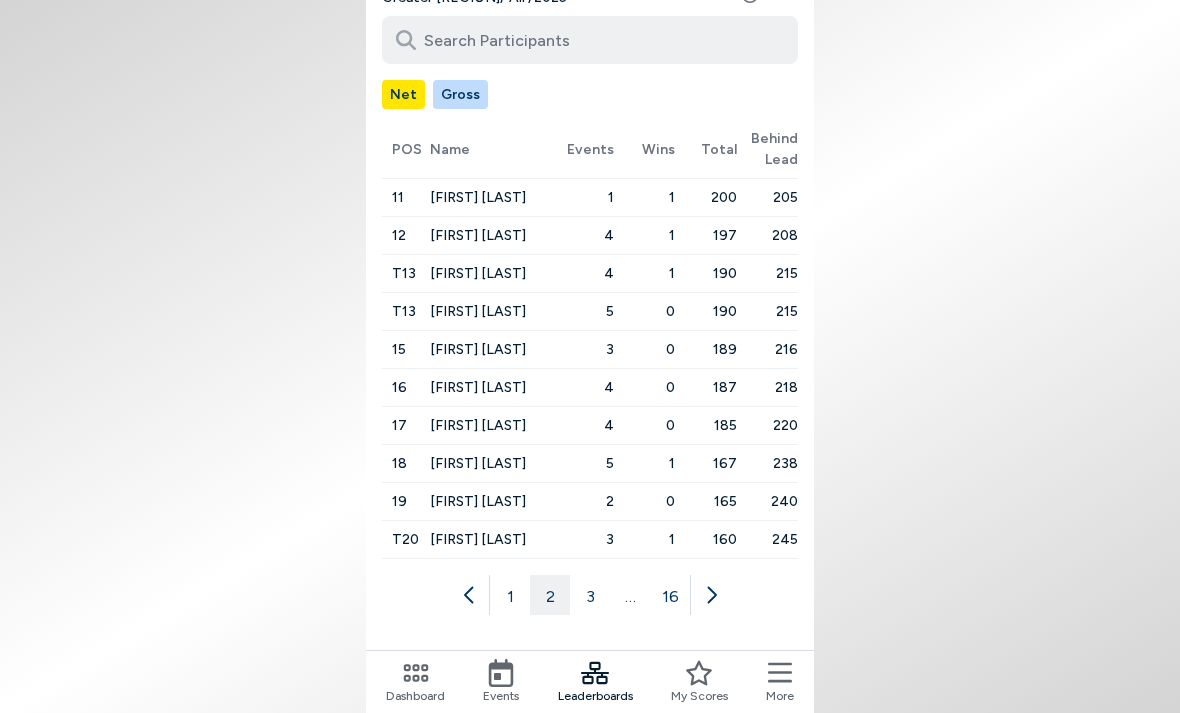 click 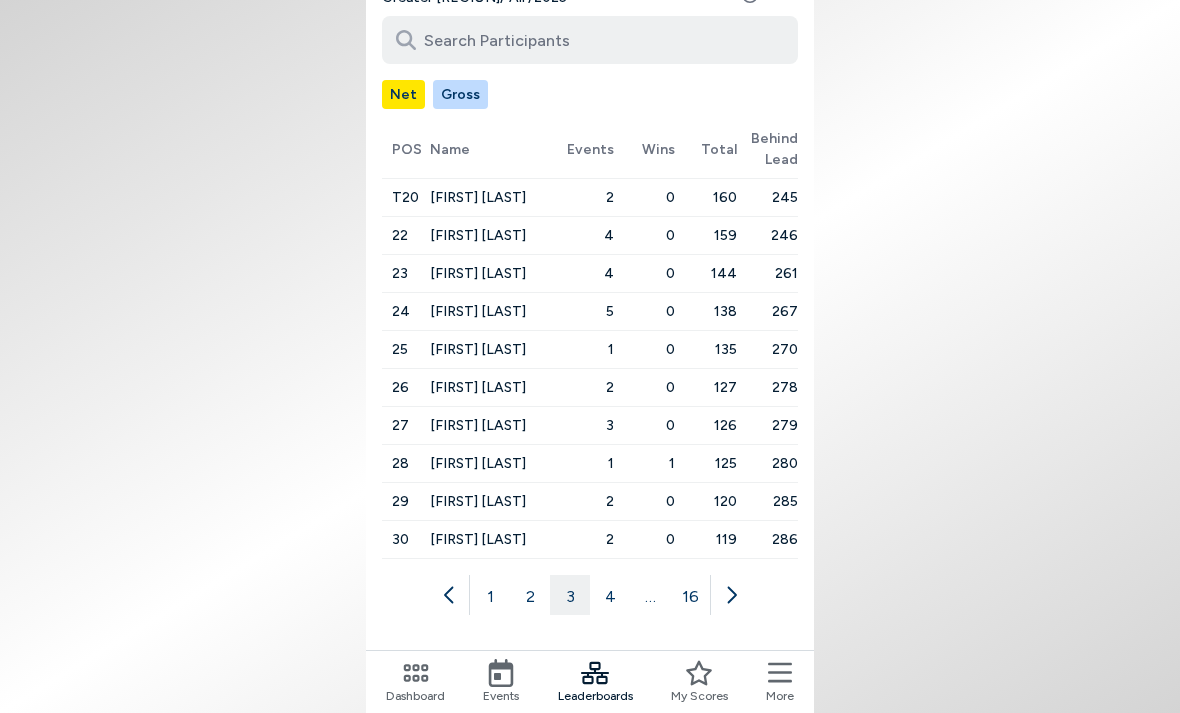 click at bounding box center (730, 595) 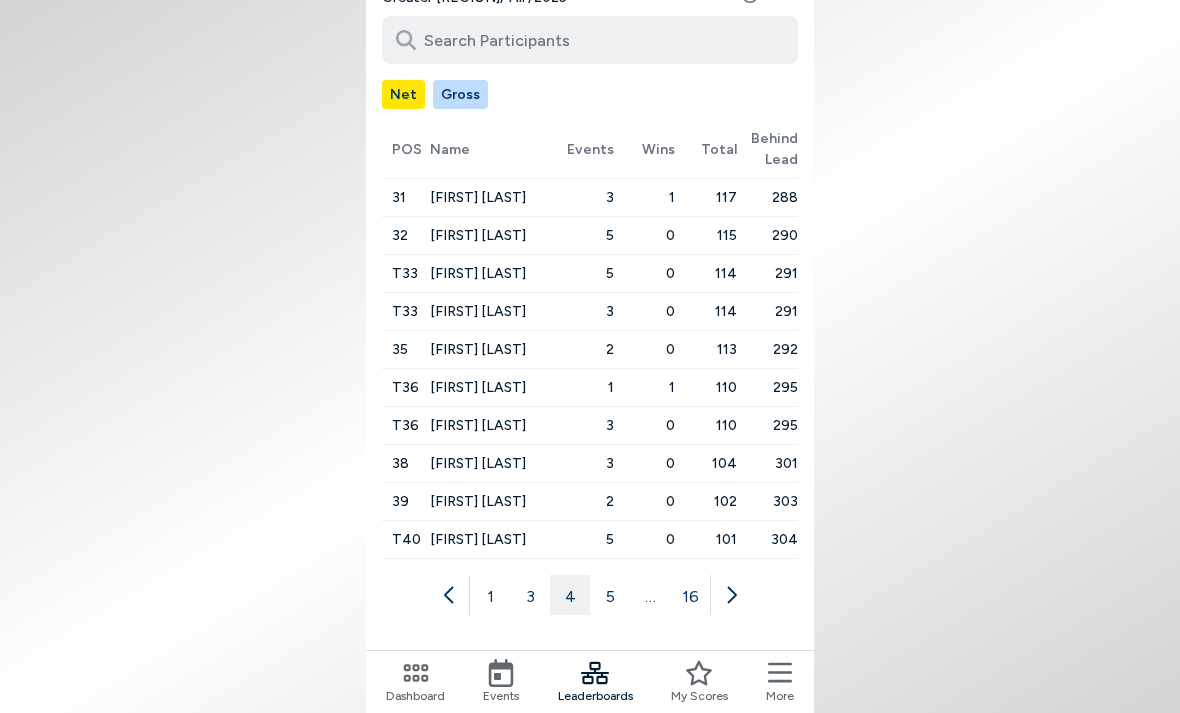 click 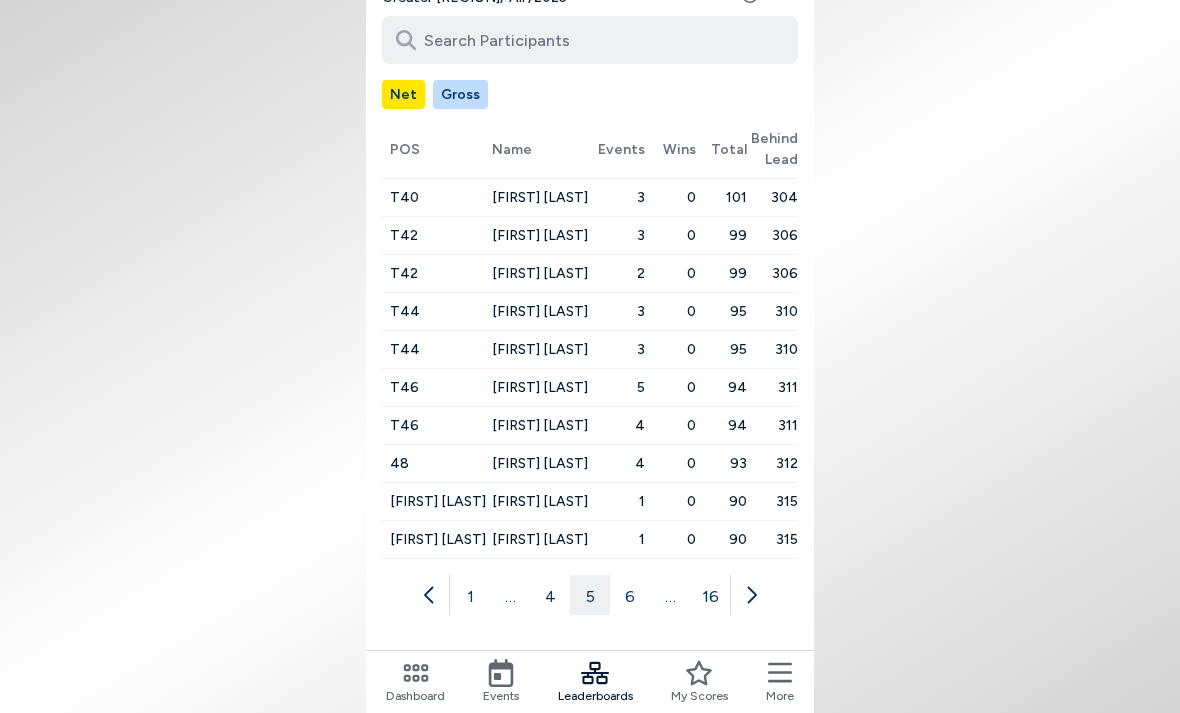 click 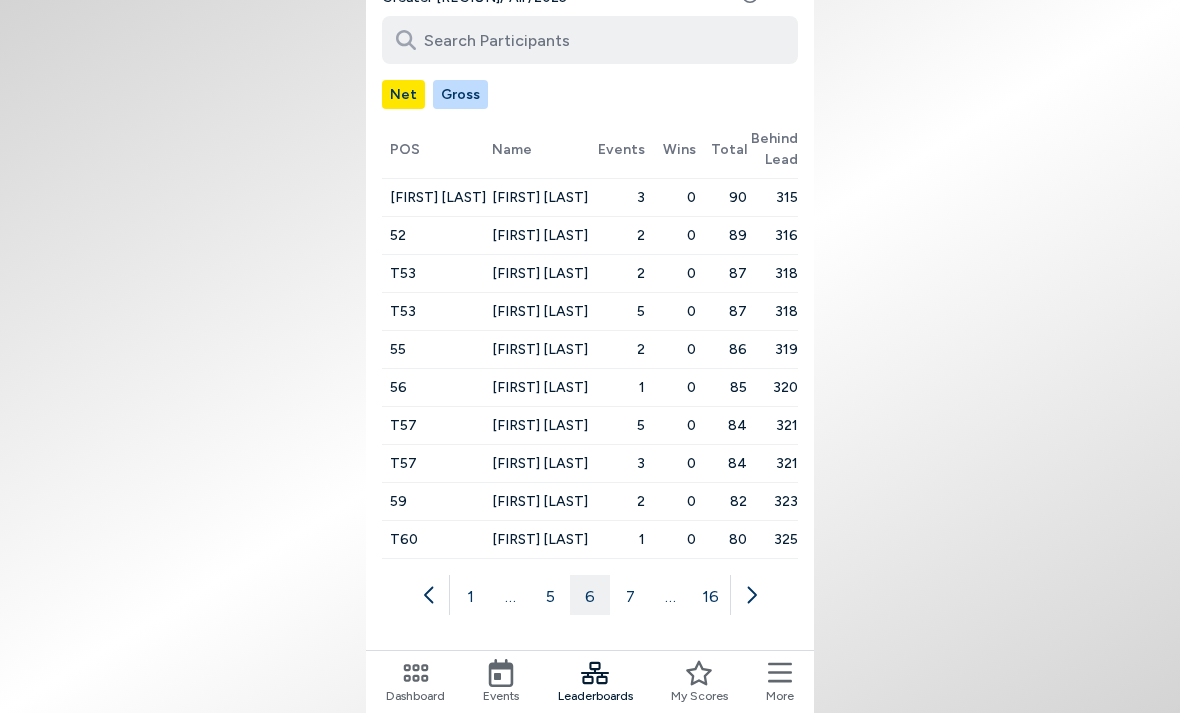 click at bounding box center [750, 595] 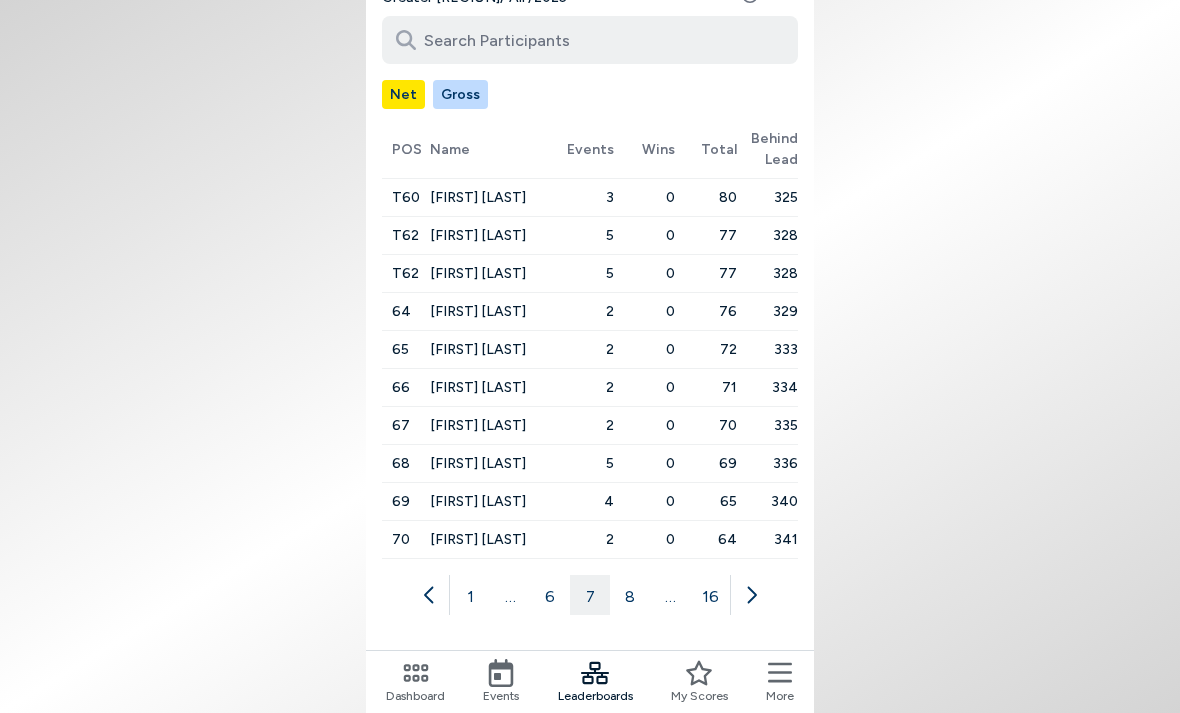 click 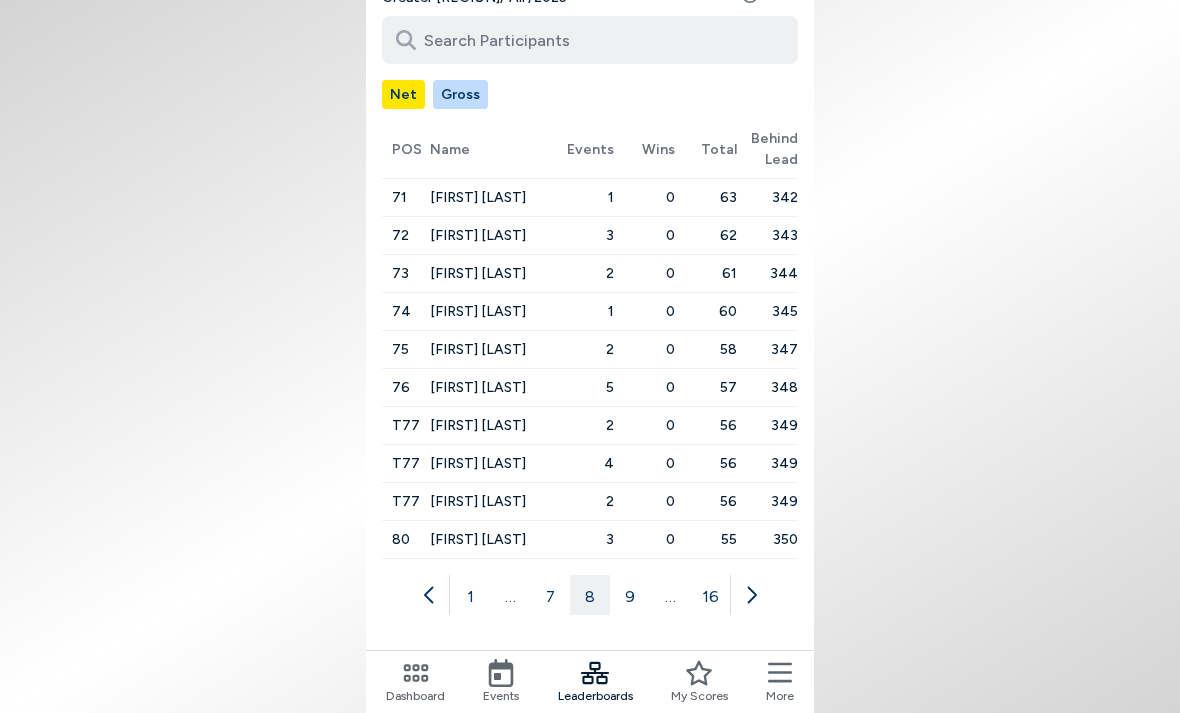 click at bounding box center (750, 595) 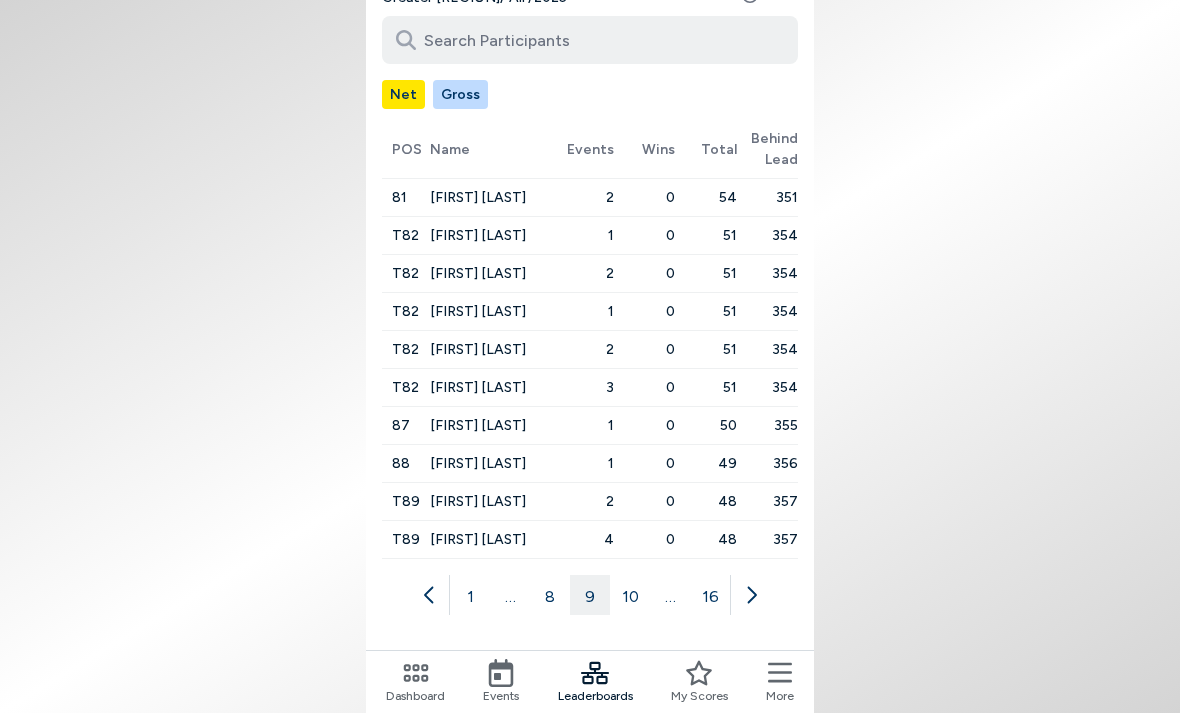 click at bounding box center (750, 595) 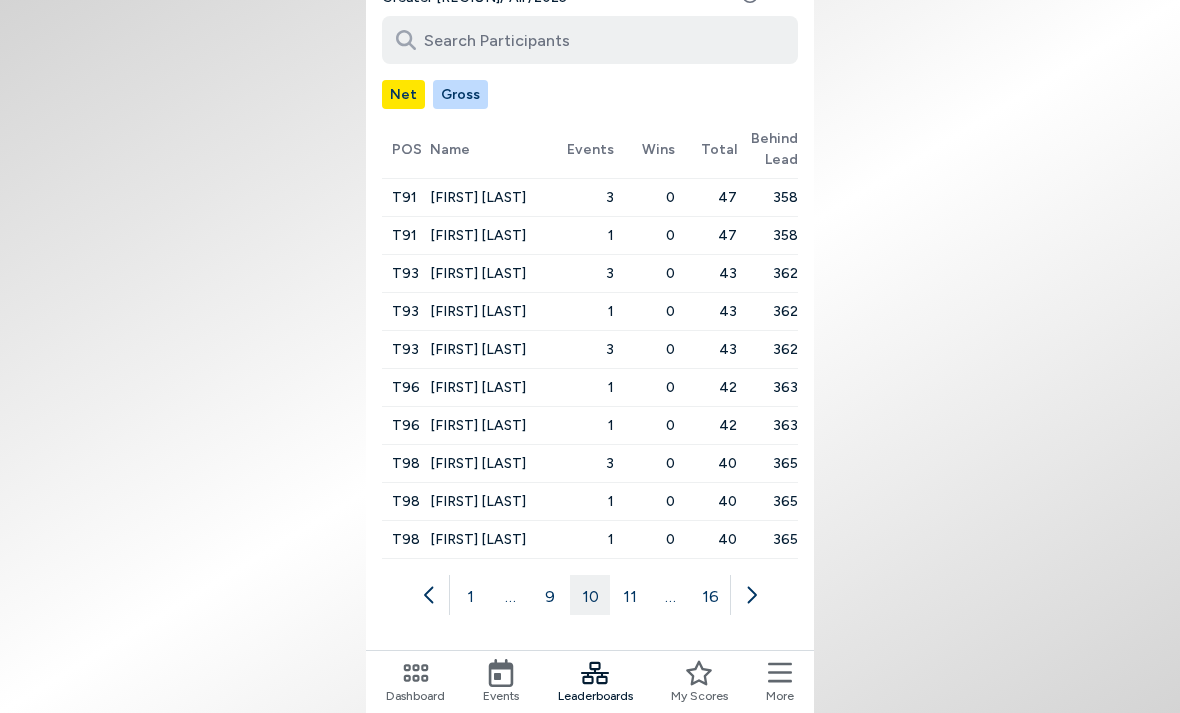 click 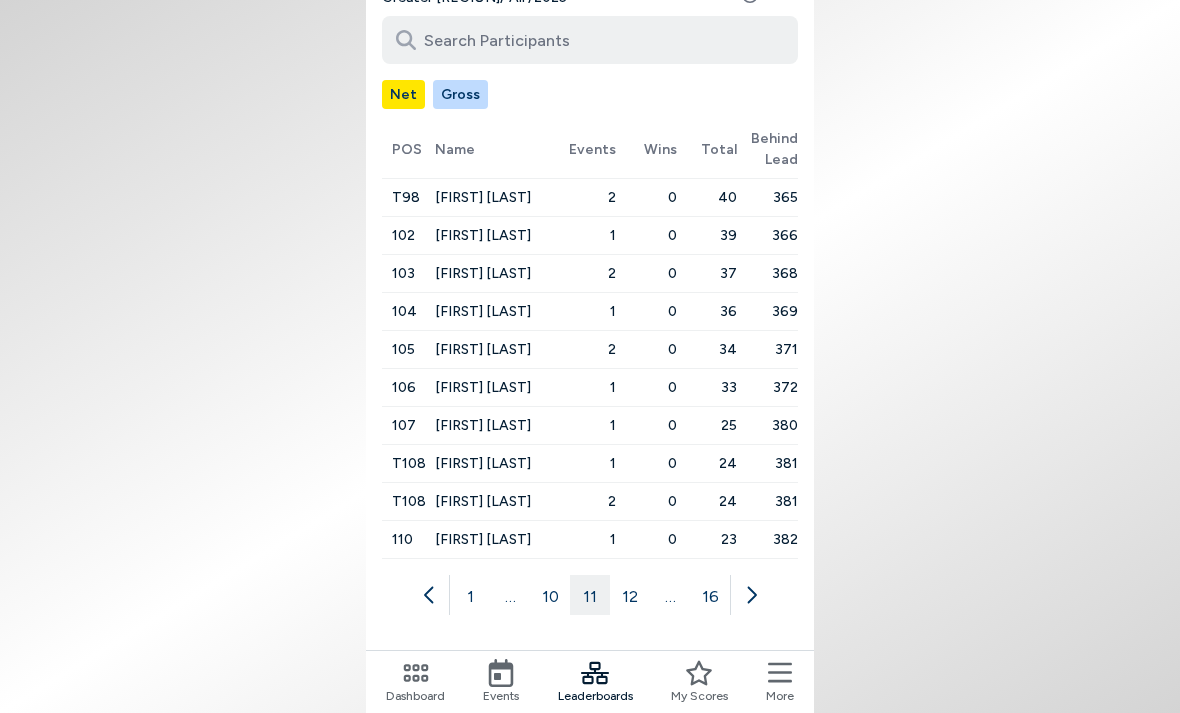 click at bounding box center (750, 595) 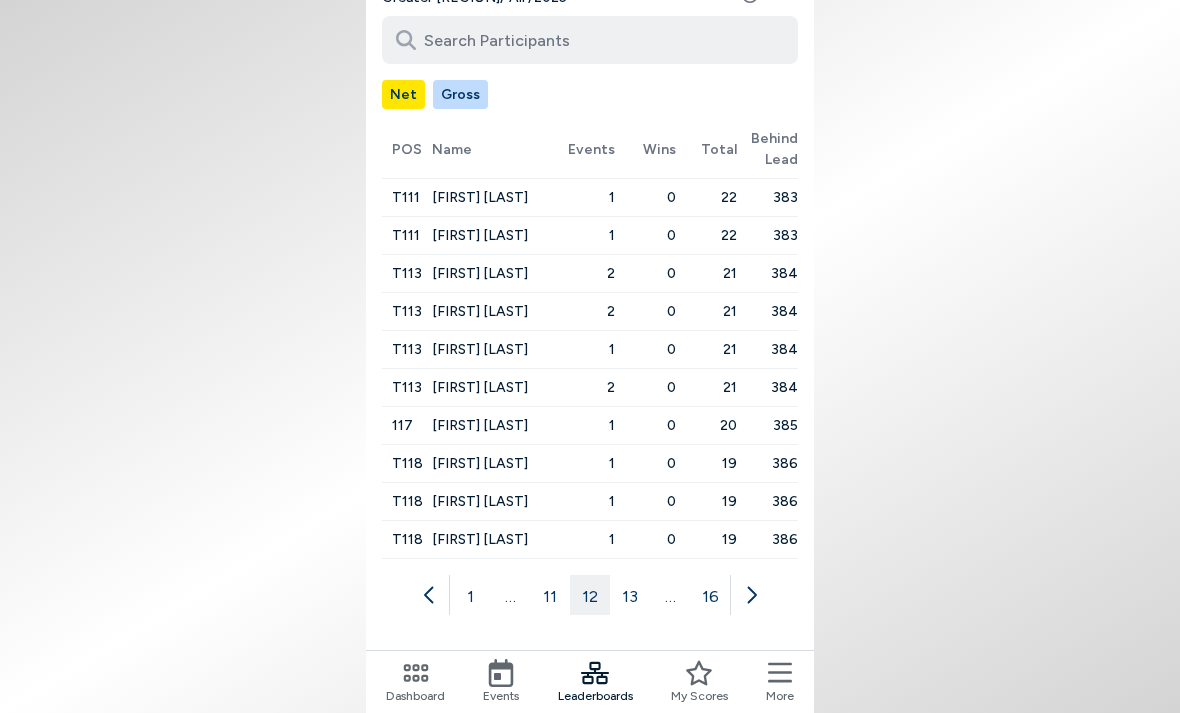 click at bounding box center [750, 595] 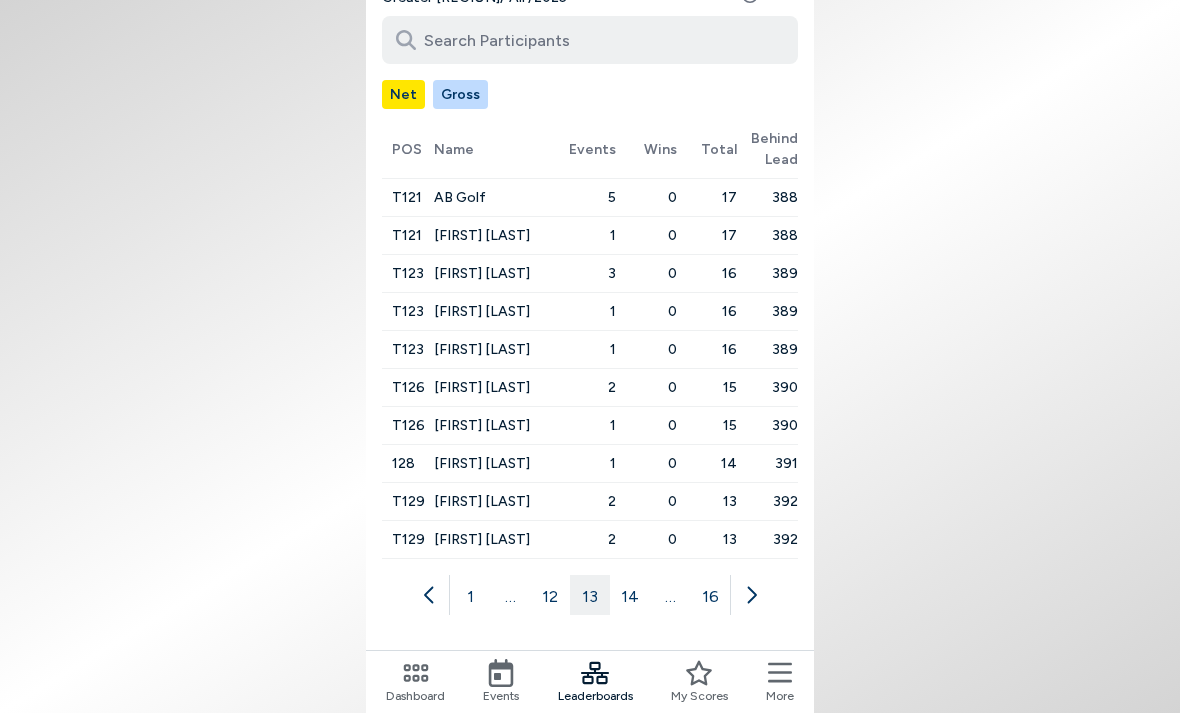 click 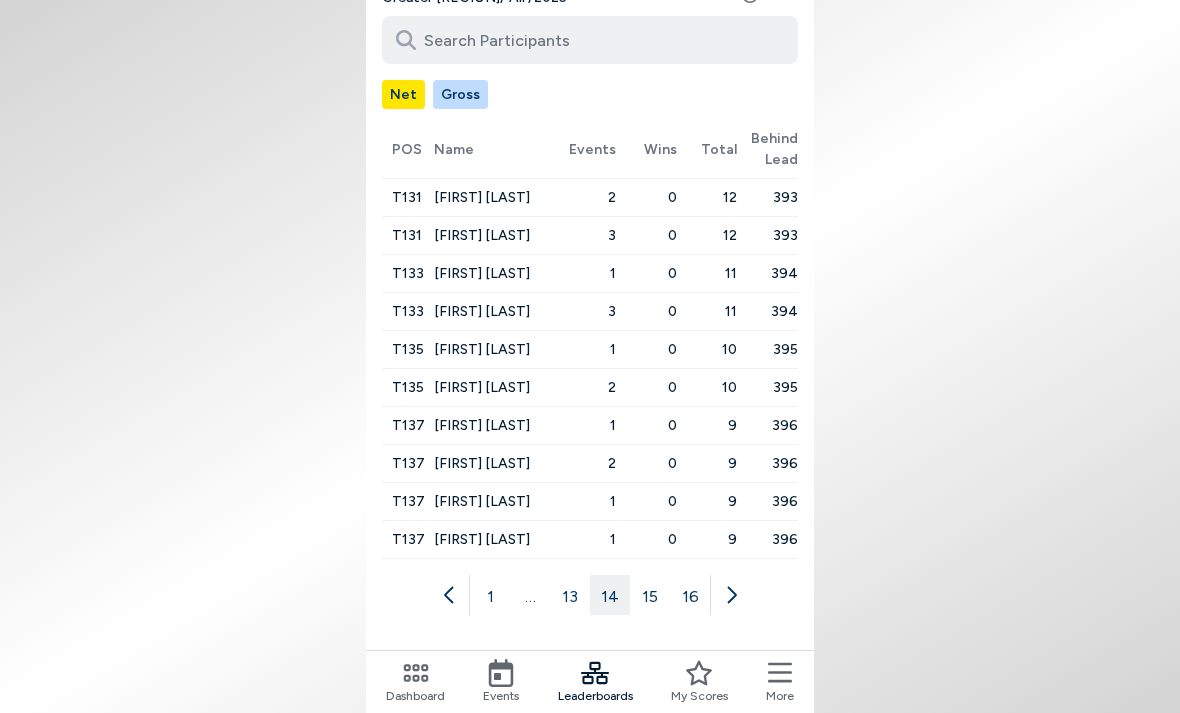 click at bounding box center (730, 595) 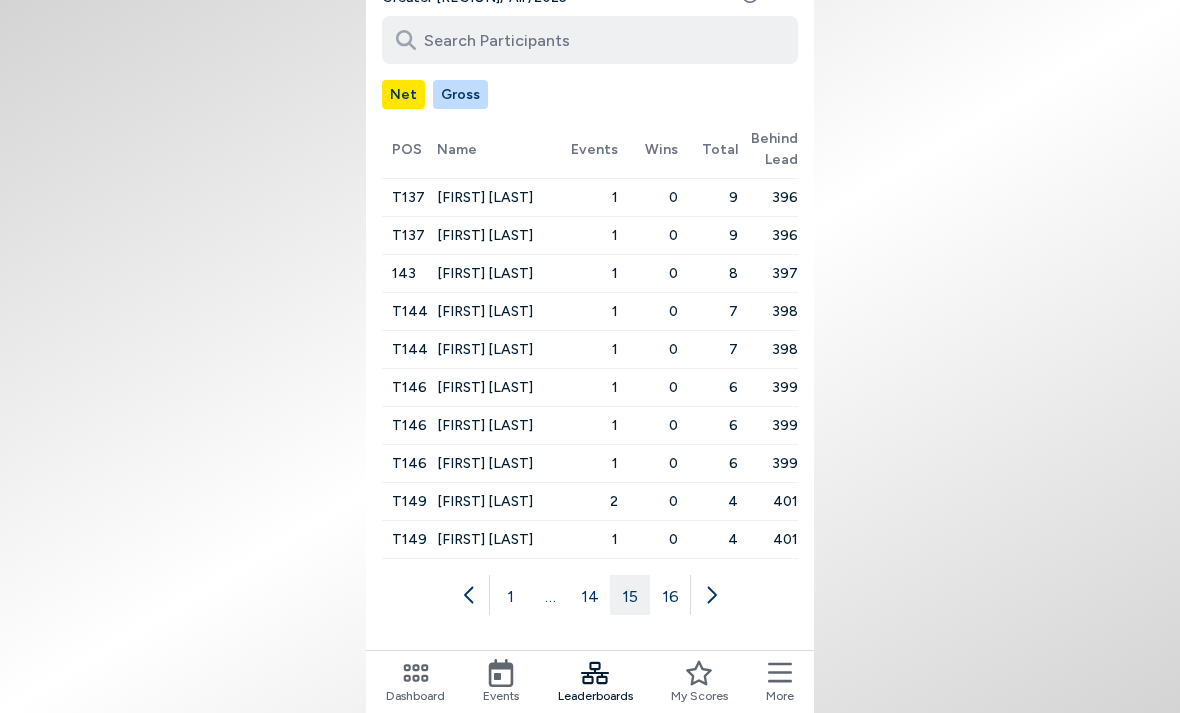 click at bounding box center [710, 595] 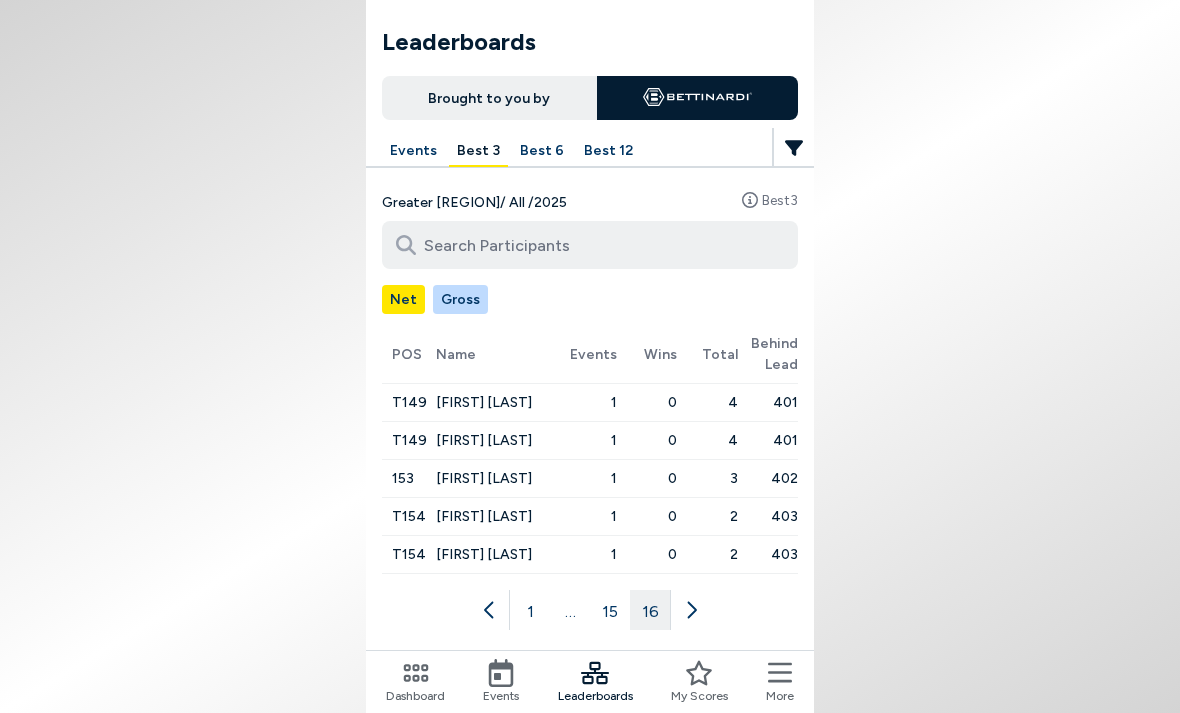 scroll, scrollTop: 0, scrollLeft: 0, axis: both 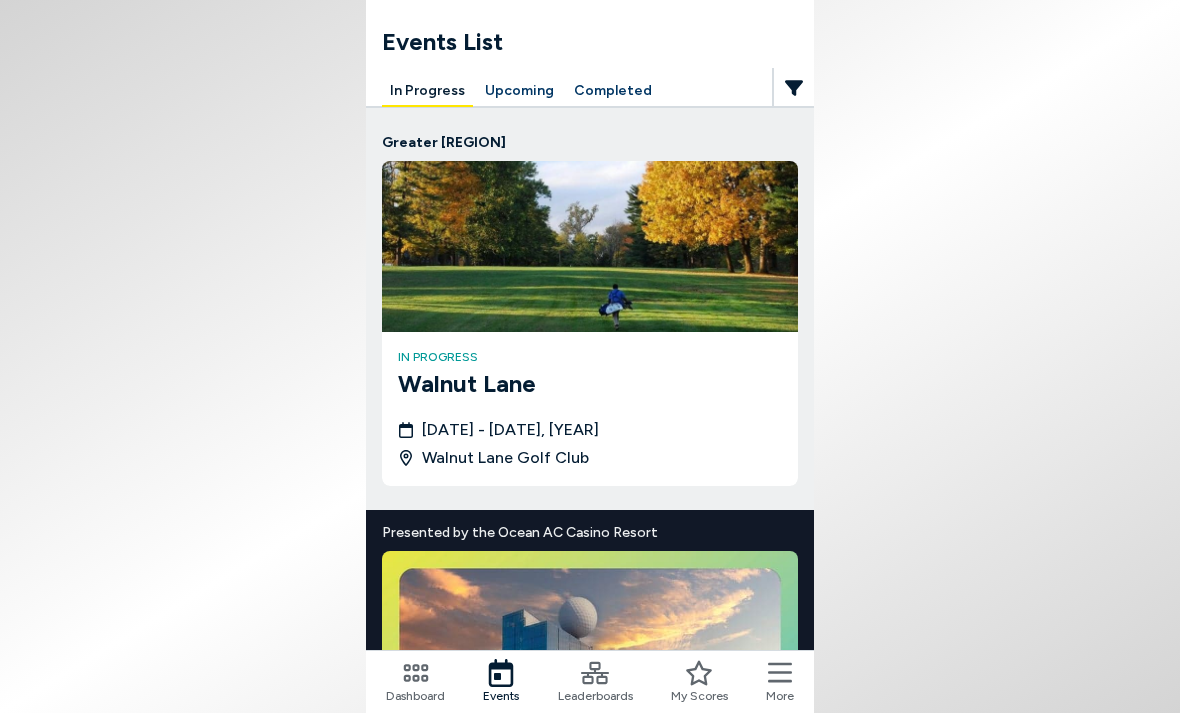 click on "Completed" at bounding box center [613, 91] 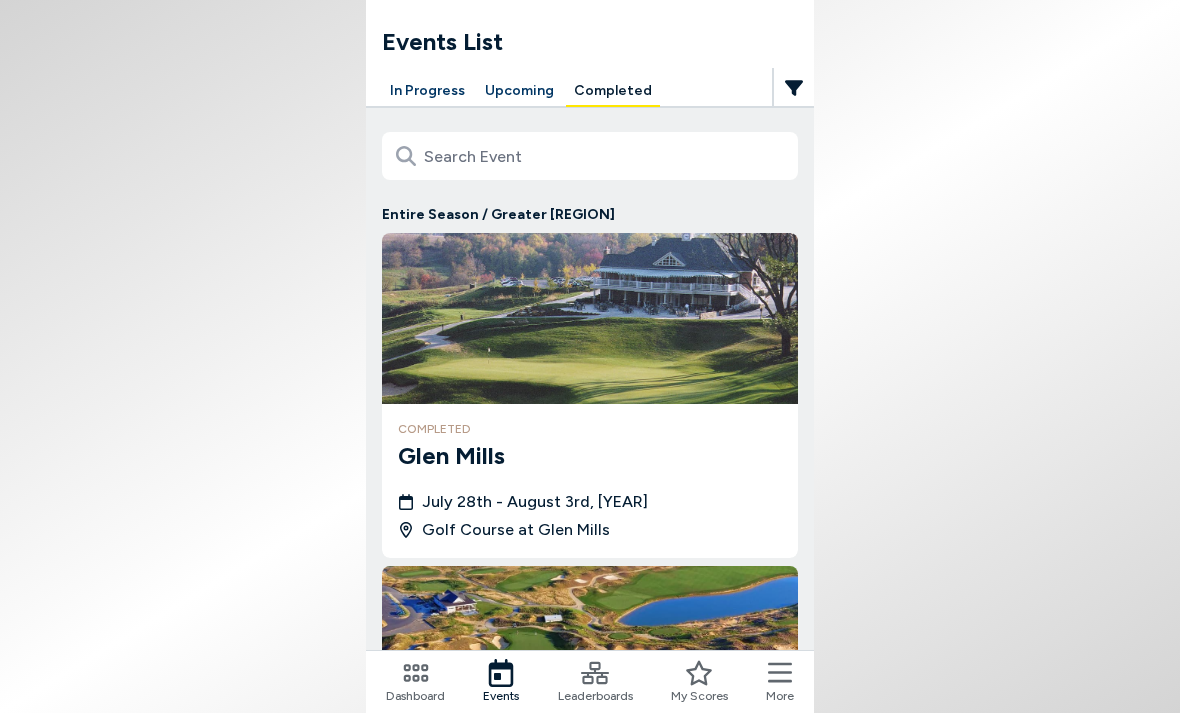 click 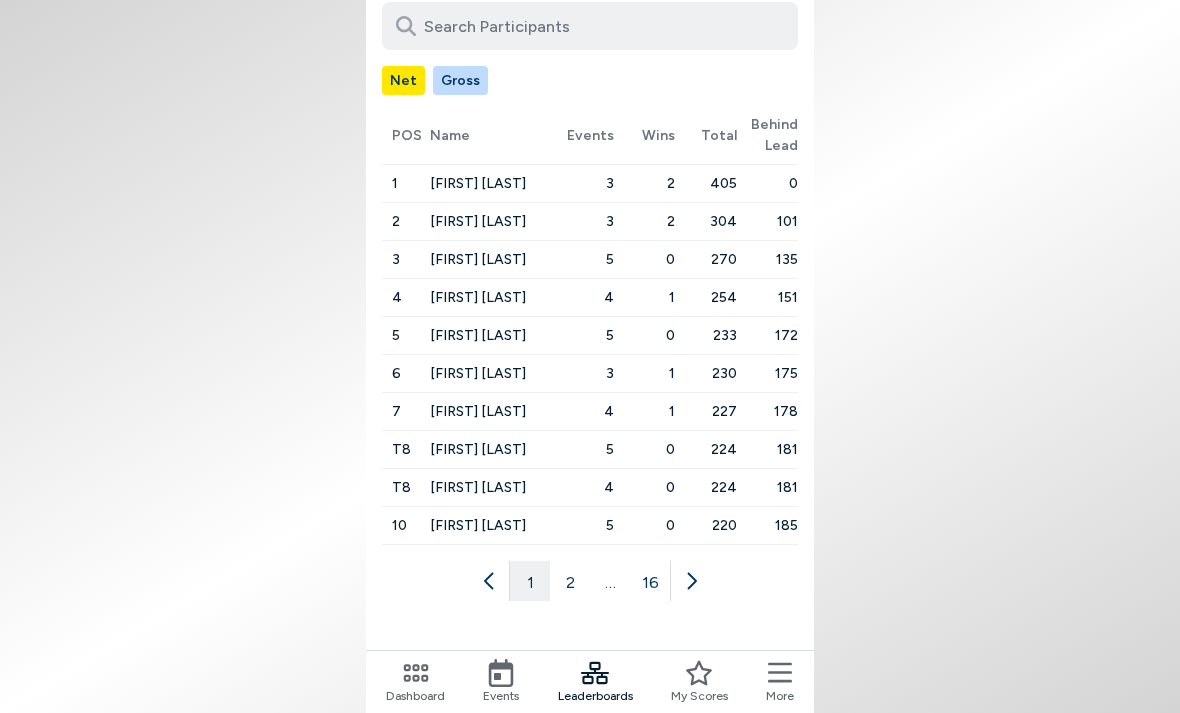 scroll, scrollTop: 281, scrollLeft: 0, axis: vertical 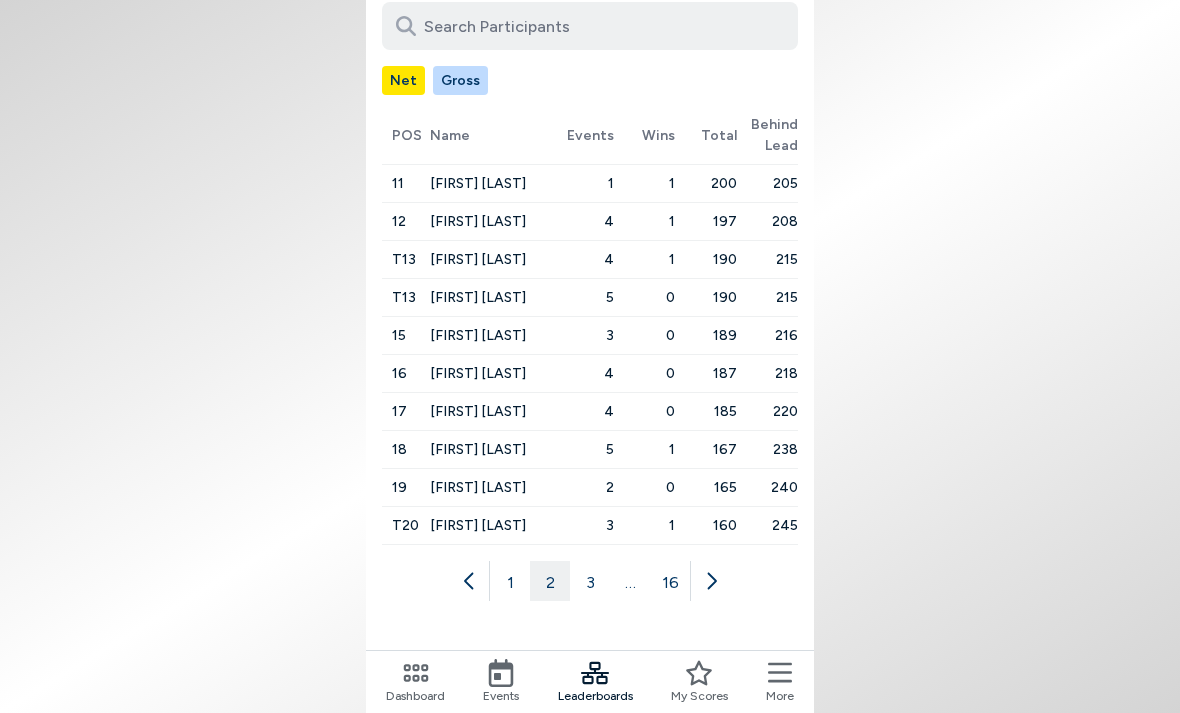 click at bounding box center (710, 581) 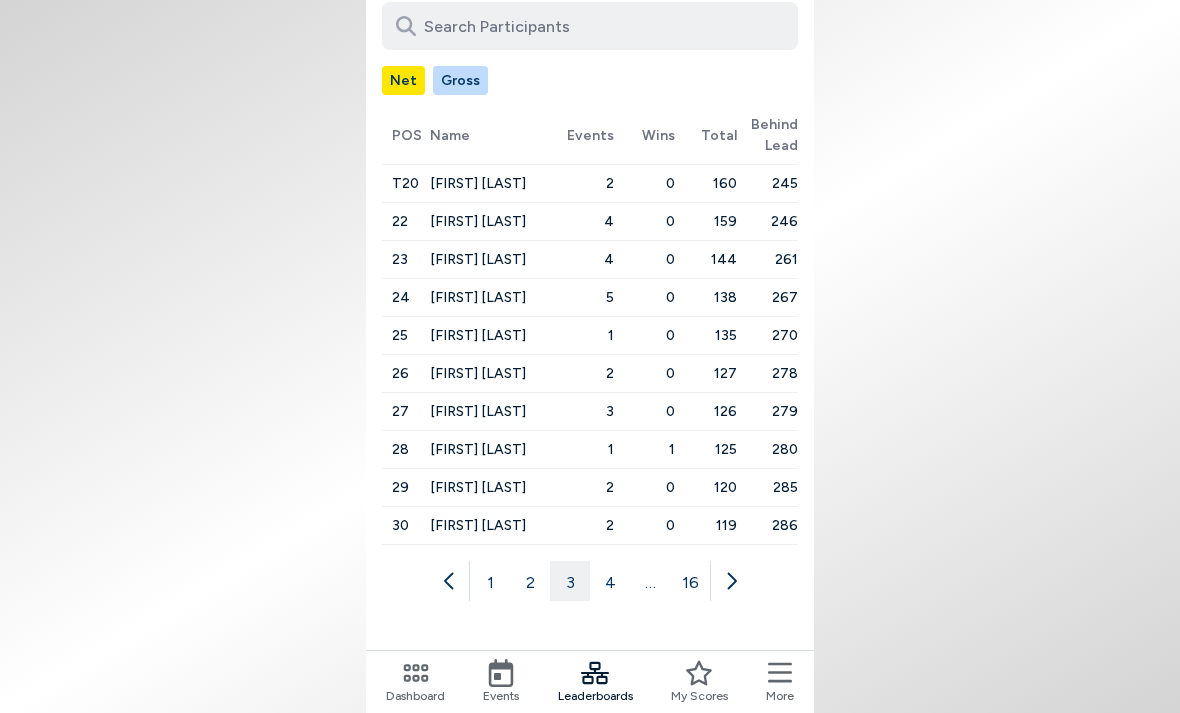 click at bounding box center (730, 581) 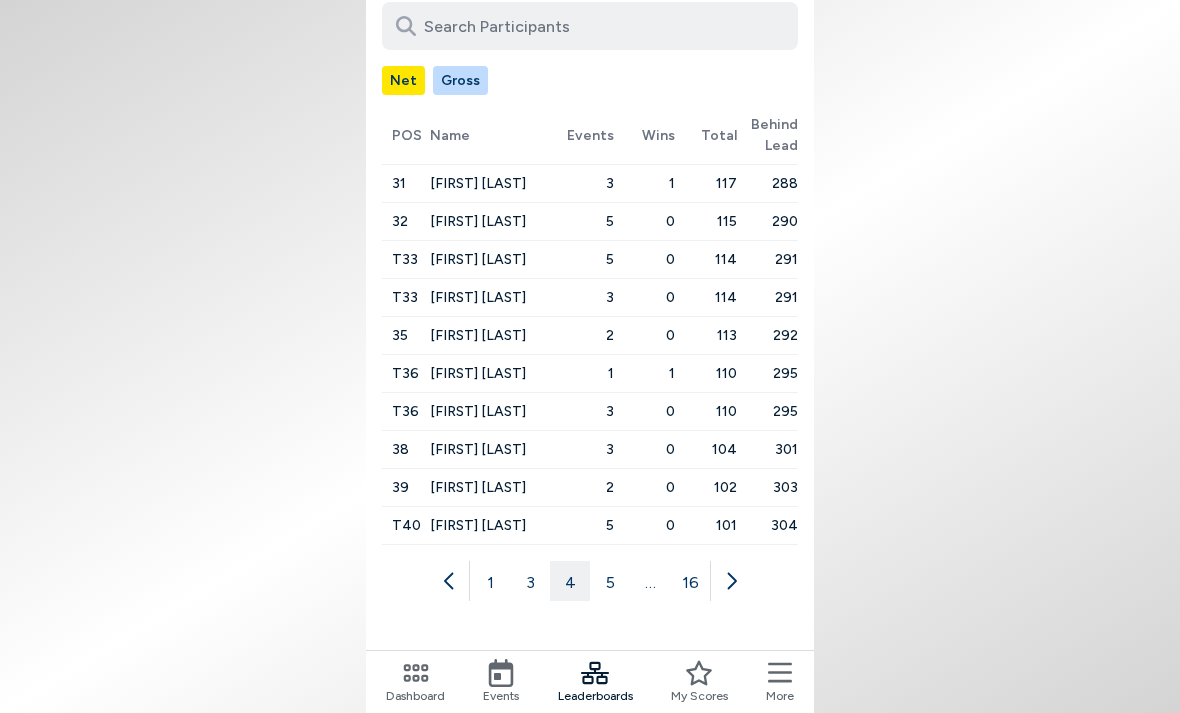 click 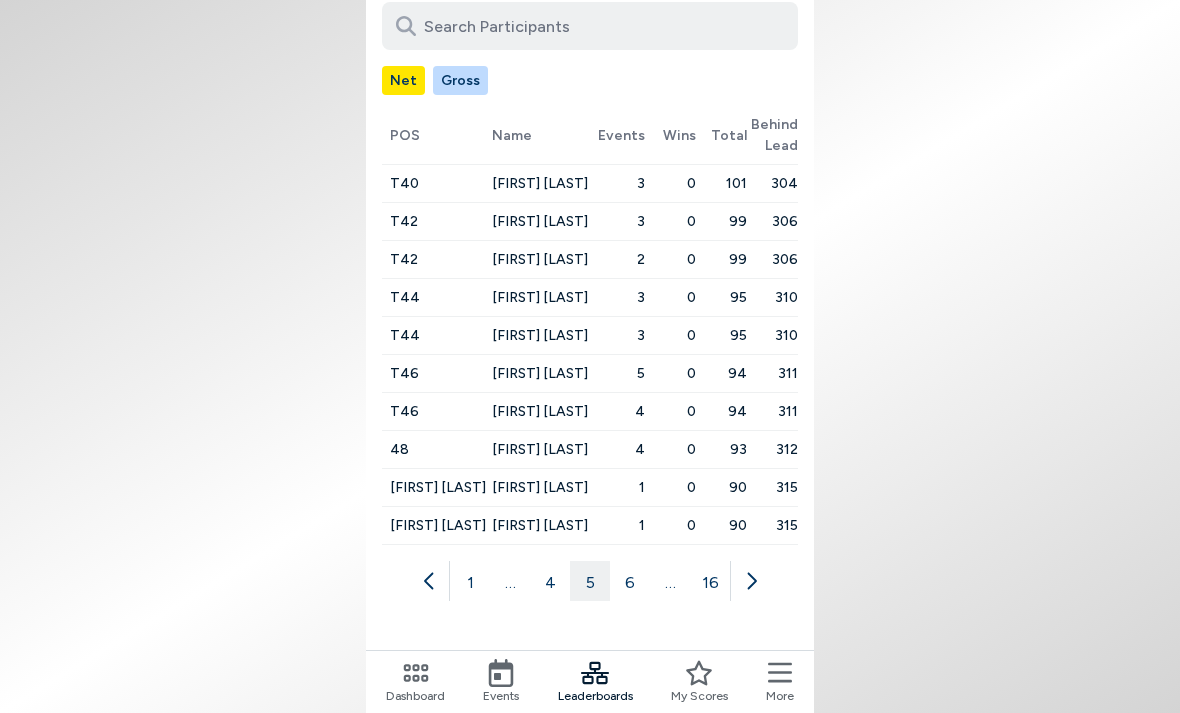click at bounding box center (750, 581) 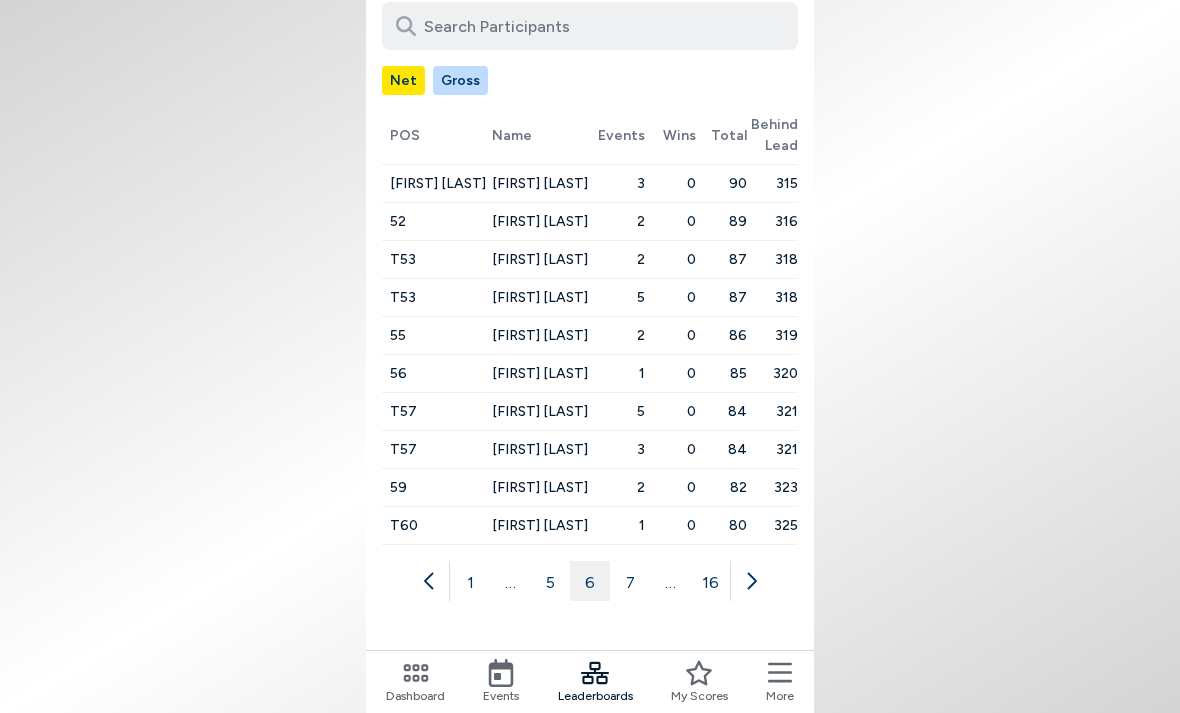 click at bounding box center (750, 581) 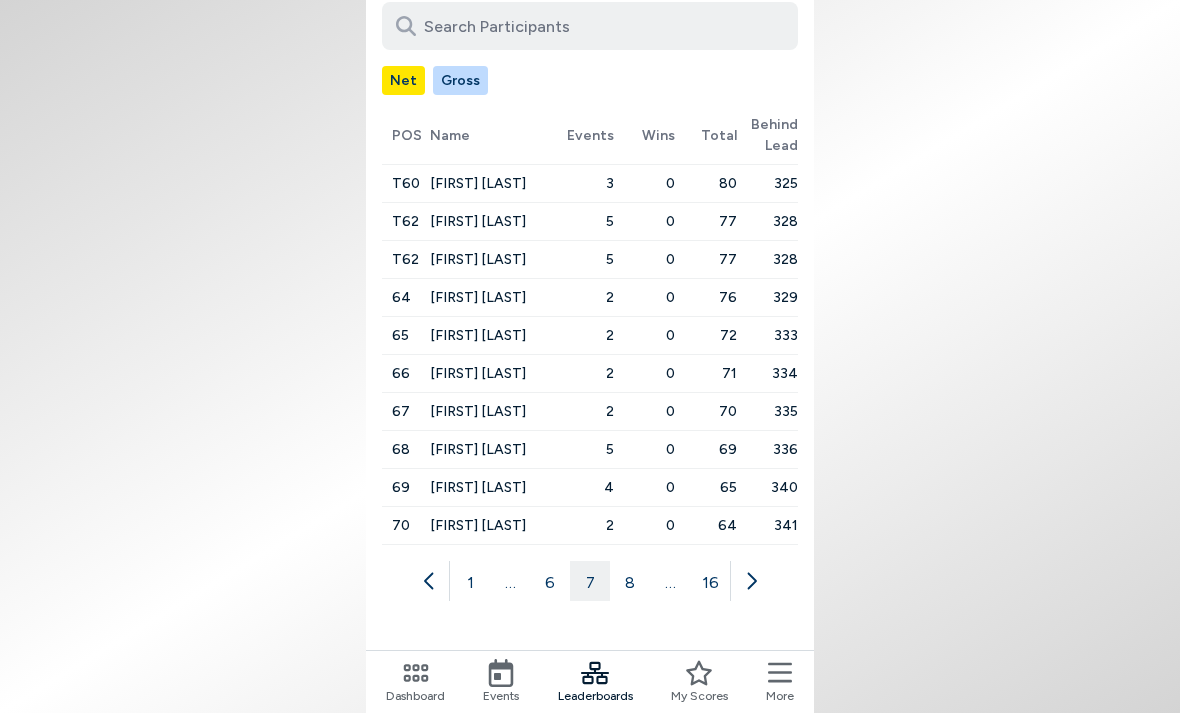 click at bounding box center [750, 581] 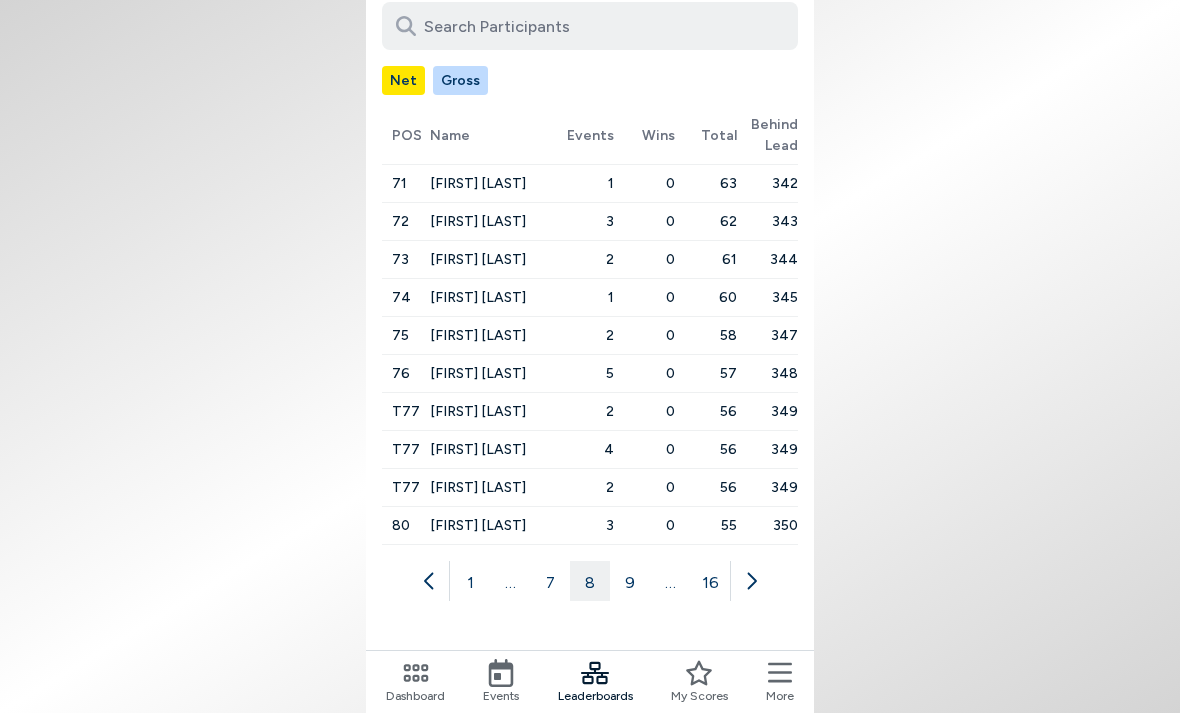 click at bounding box center (750, 581) 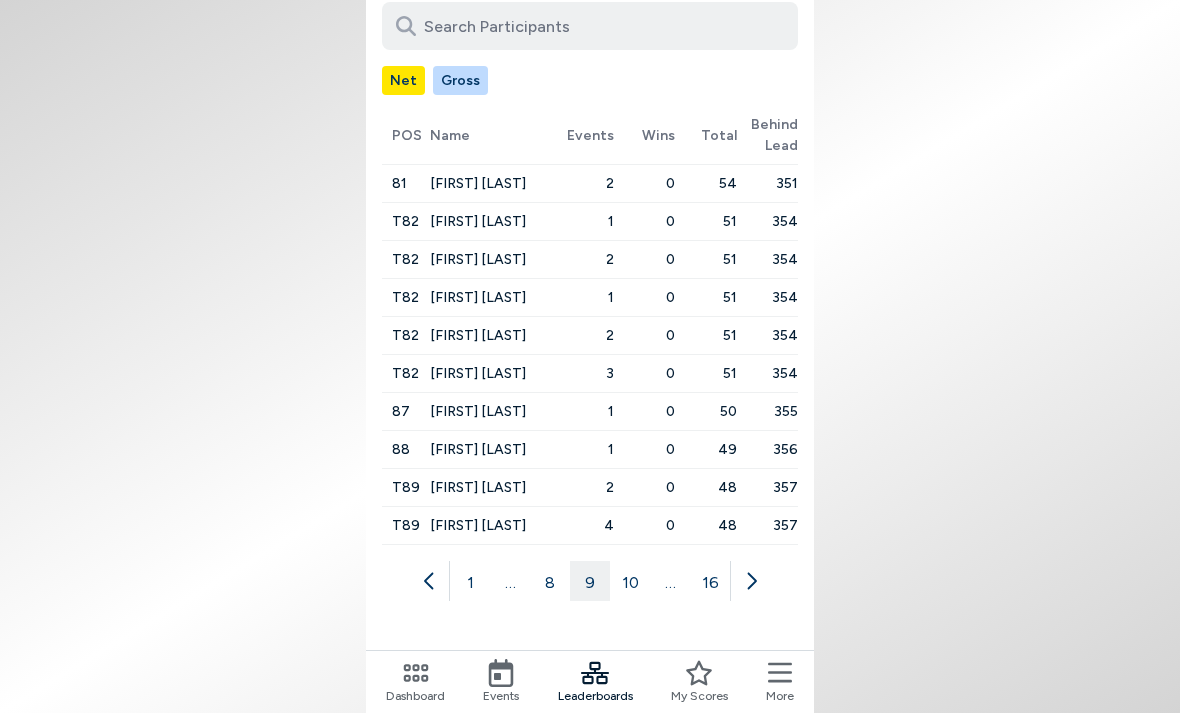 click at bounding box center [750, 581] 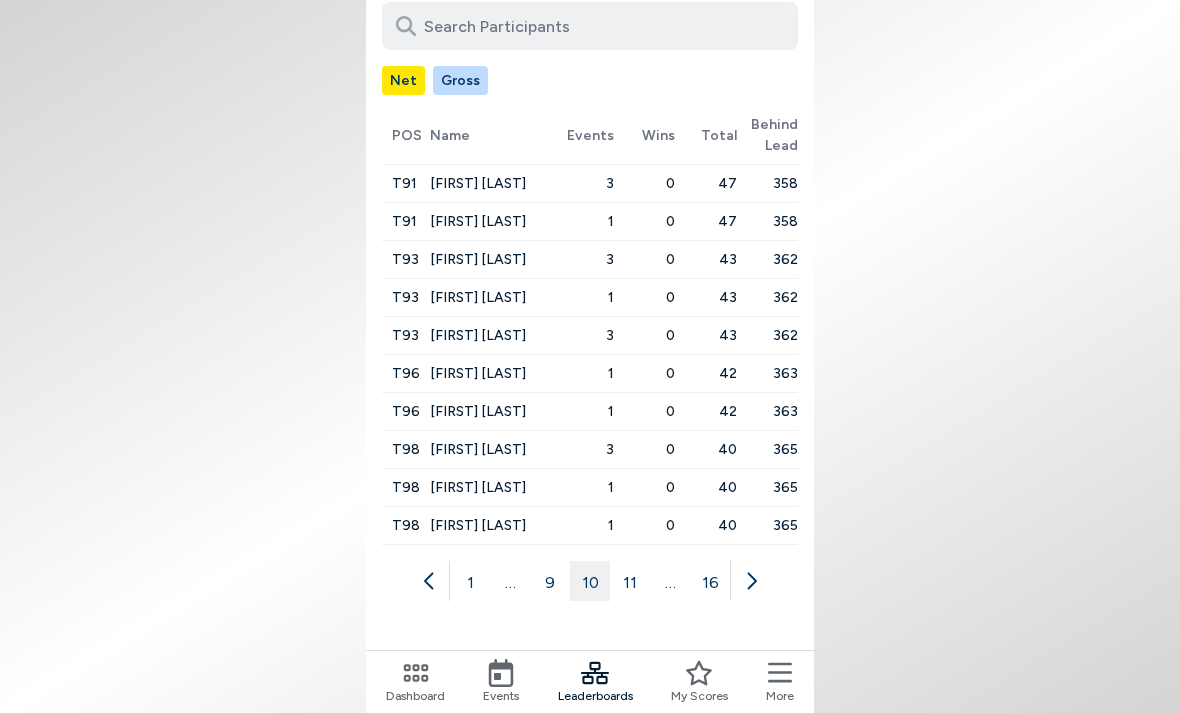 click at bounding box center (750, 581) 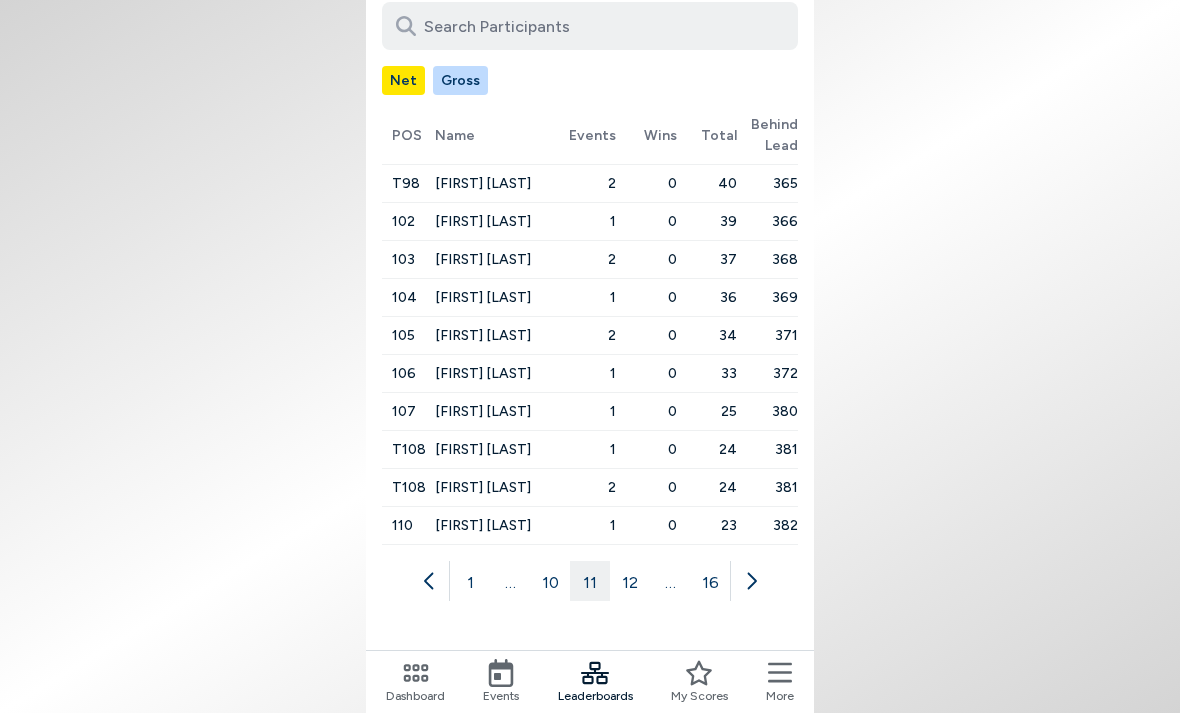 click 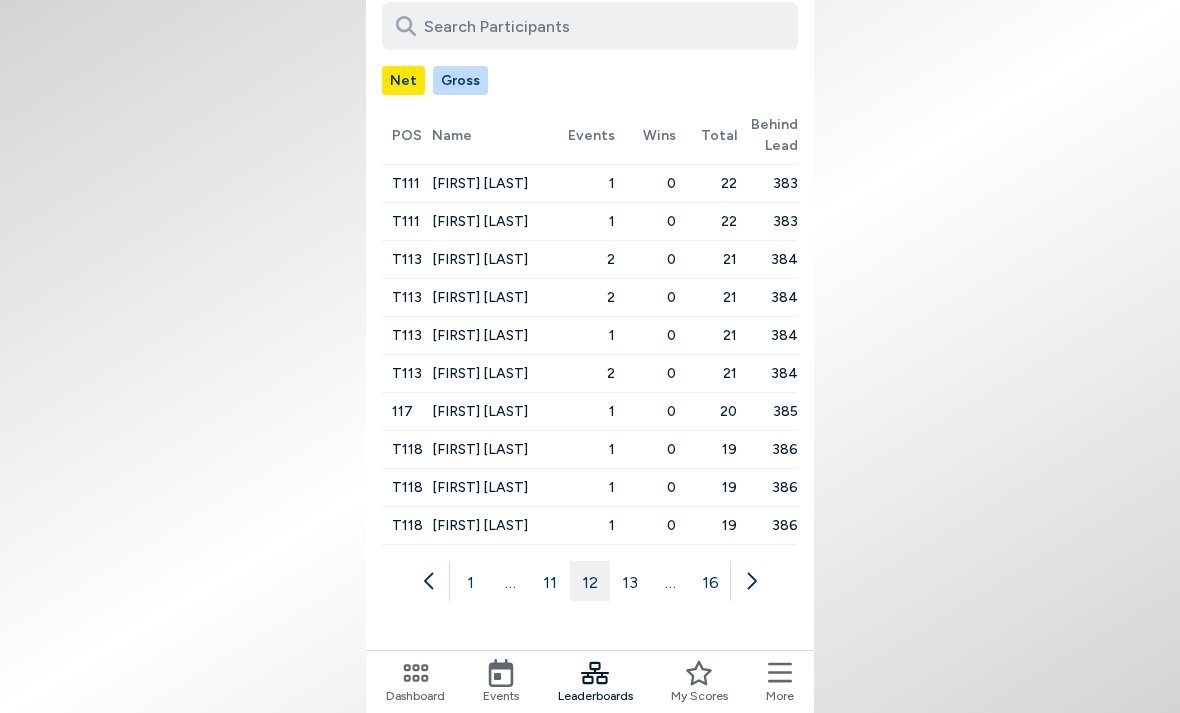 click at bounding box center [750, 581] 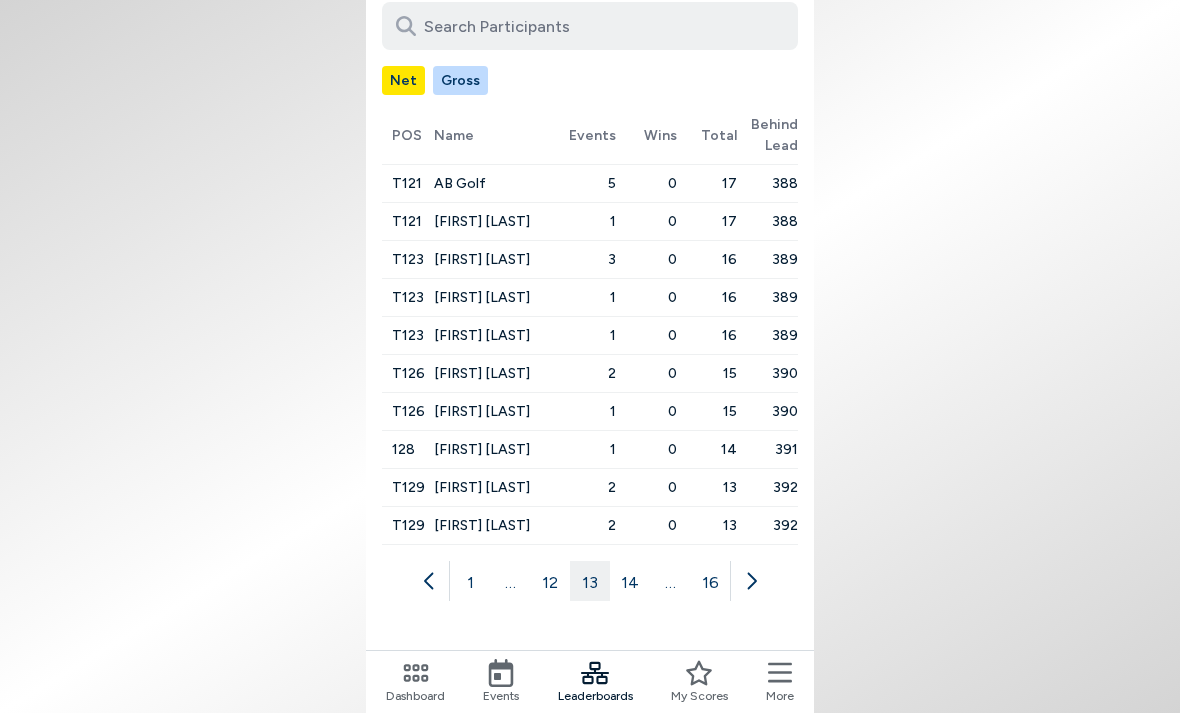 click 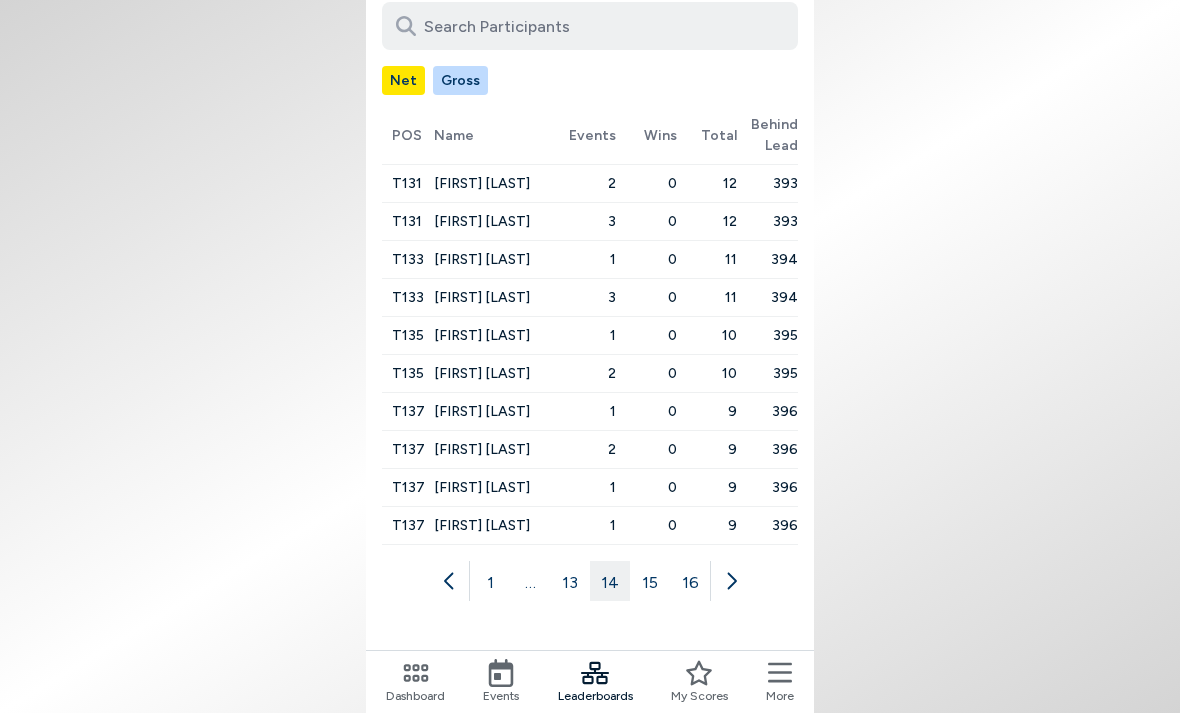 click at bounding box center [730, 581] 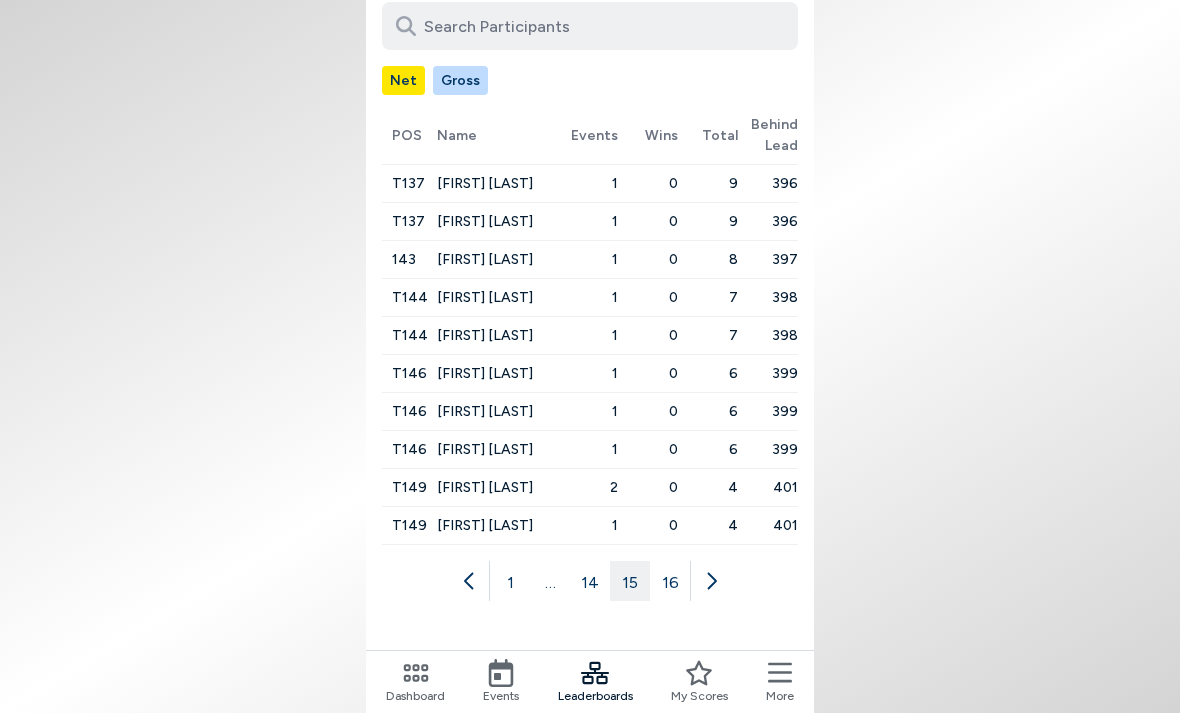 click 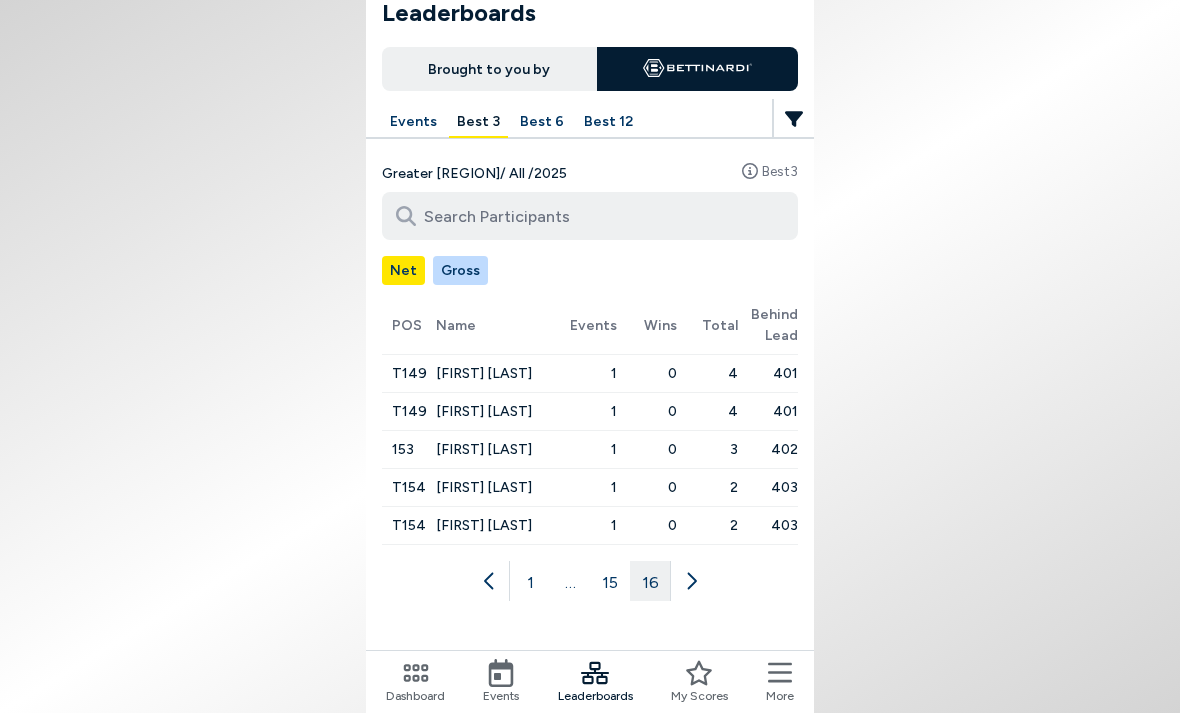 click on "Gross" at bounding box center [460, 270] 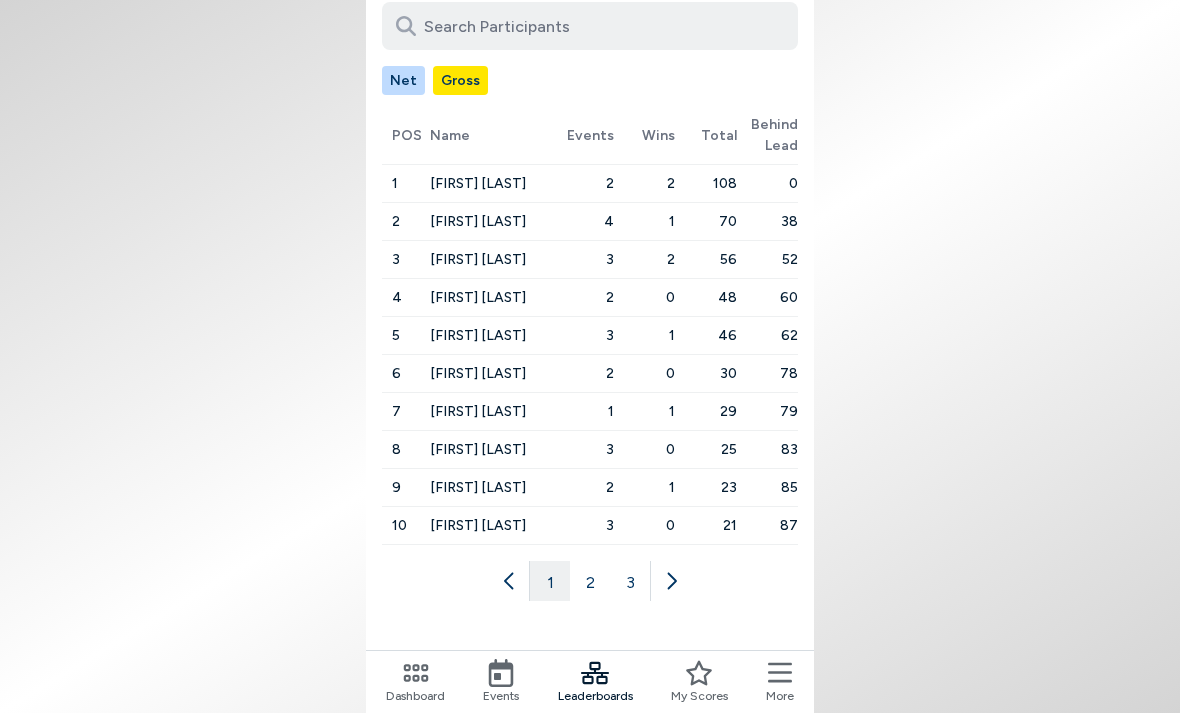 scroll, scrollTop: 281, scrollLeft: 0, axis: vertical 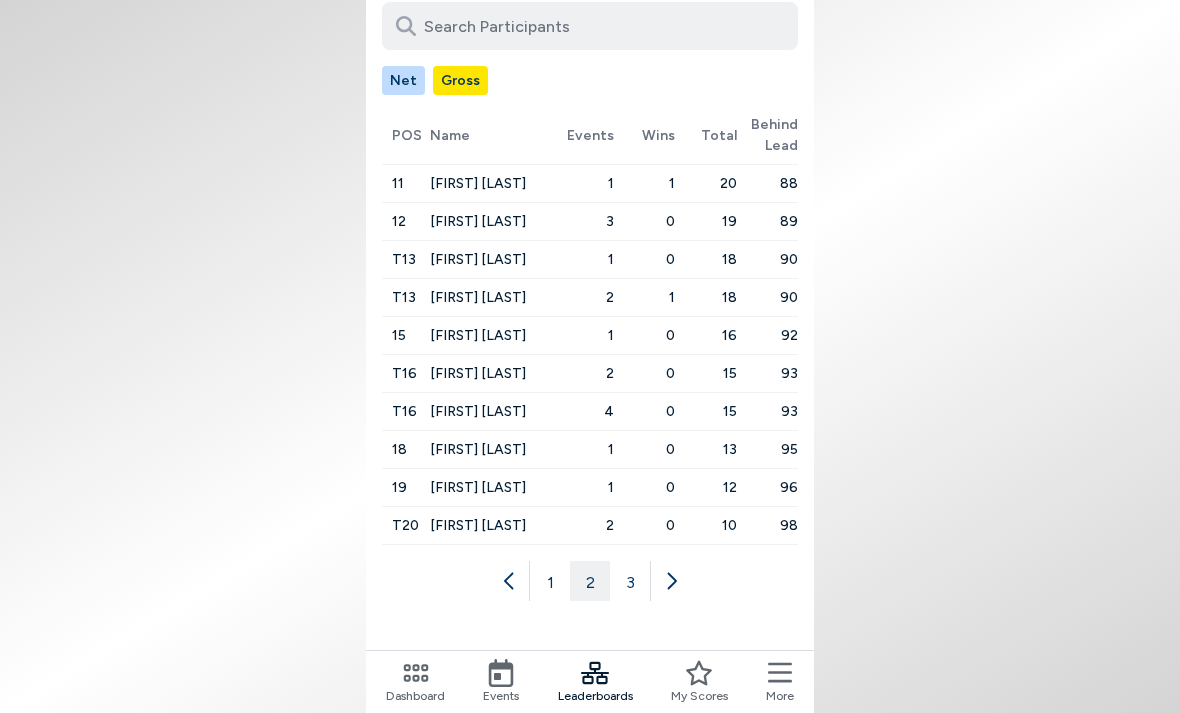 click at bounding box center (670, 581) 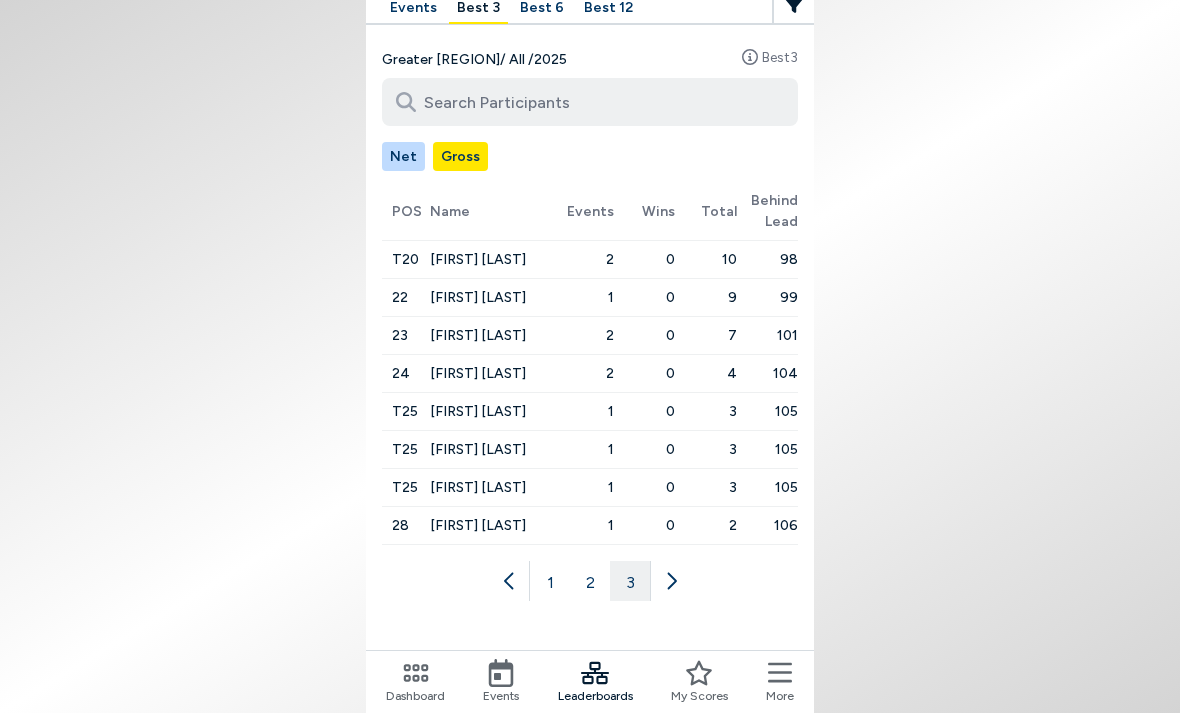 scroll, scrollTop: 205, scrollLeft: 0, axis: vertical 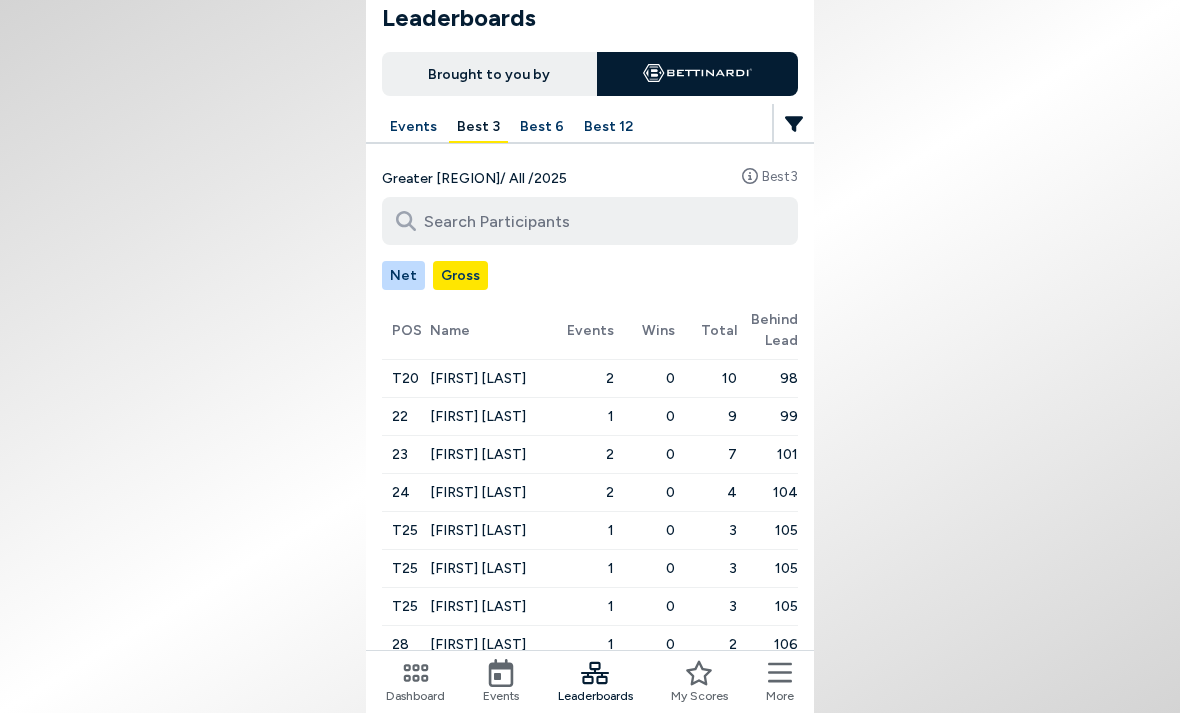 click on "Best 12" at bounding box center (608, 127) 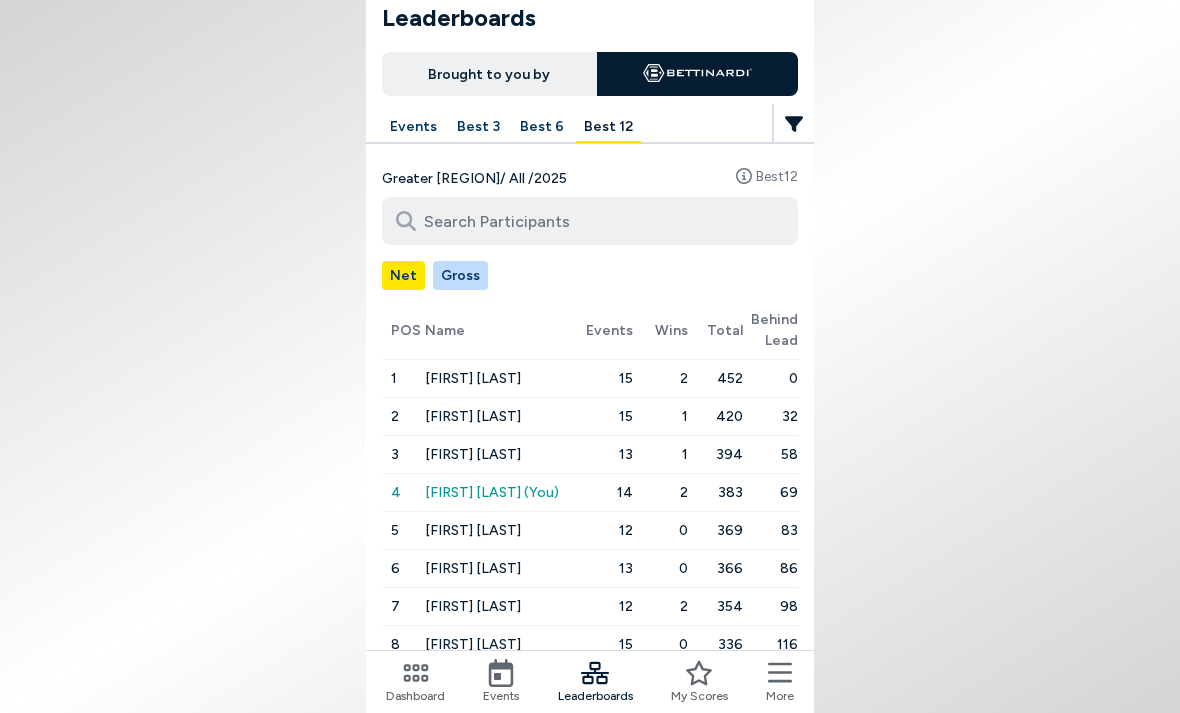 scroll, scrollTop: 0, scrollLeft: 0, axis: both 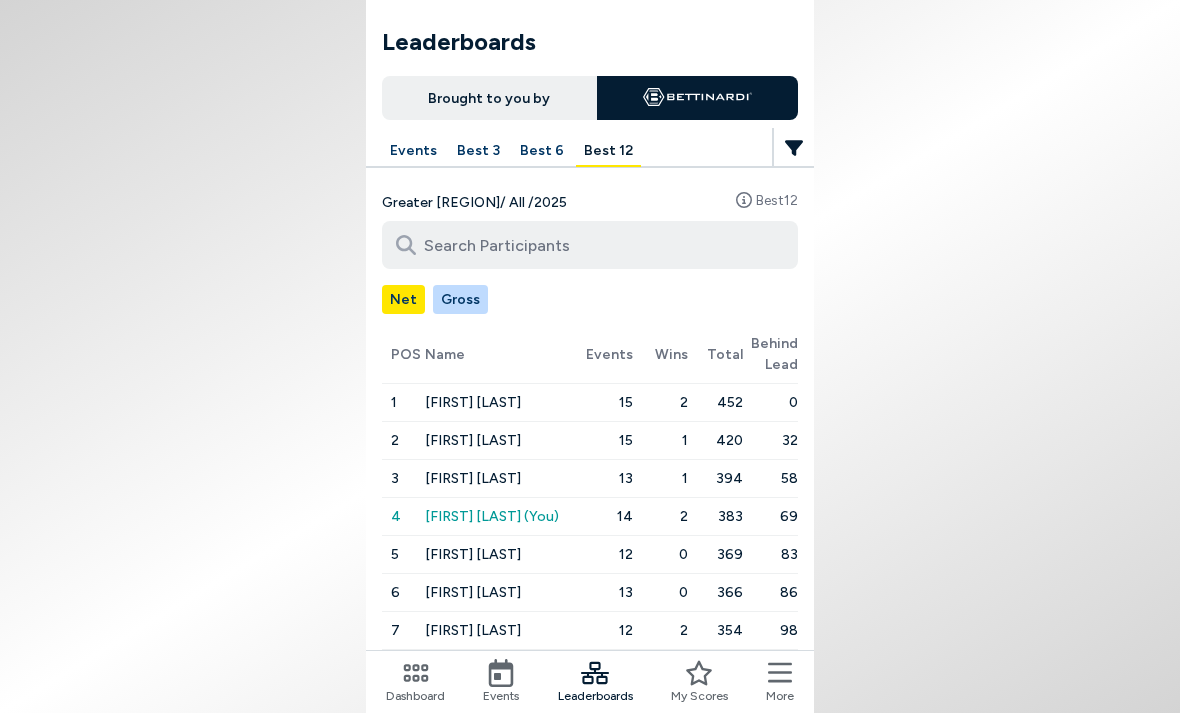 click on "Gross" at bounding box center (460, 299) 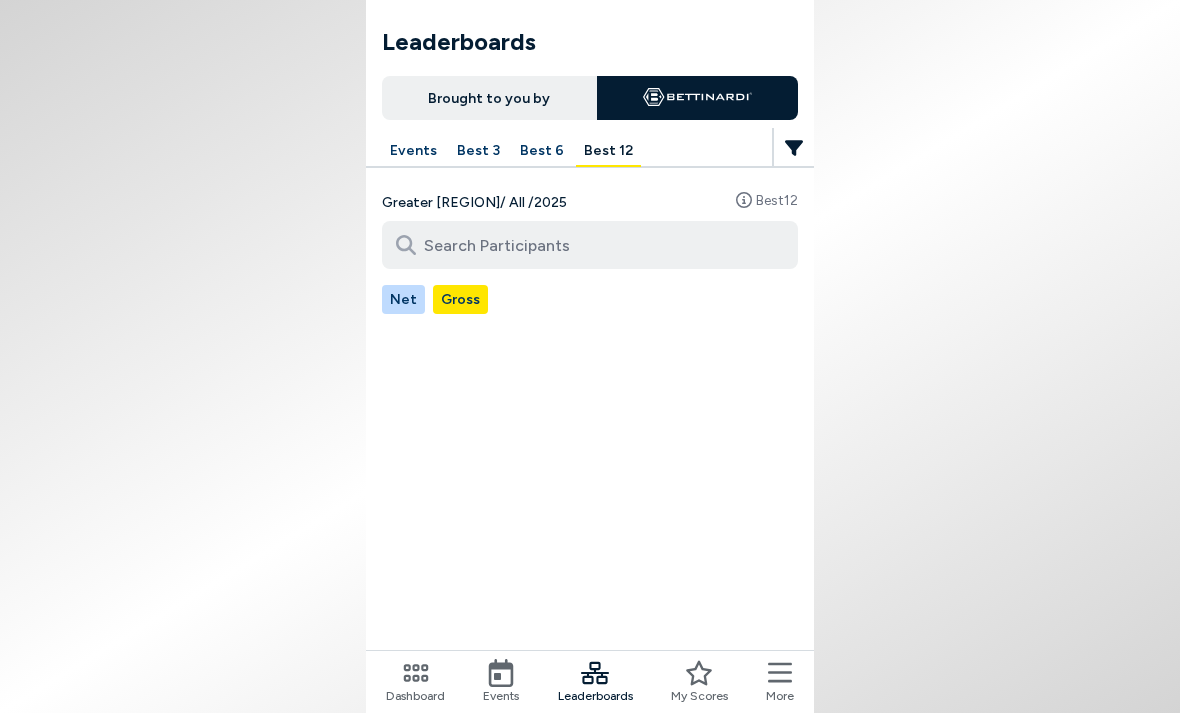 click on "Net" at bounding box center [403, 299] 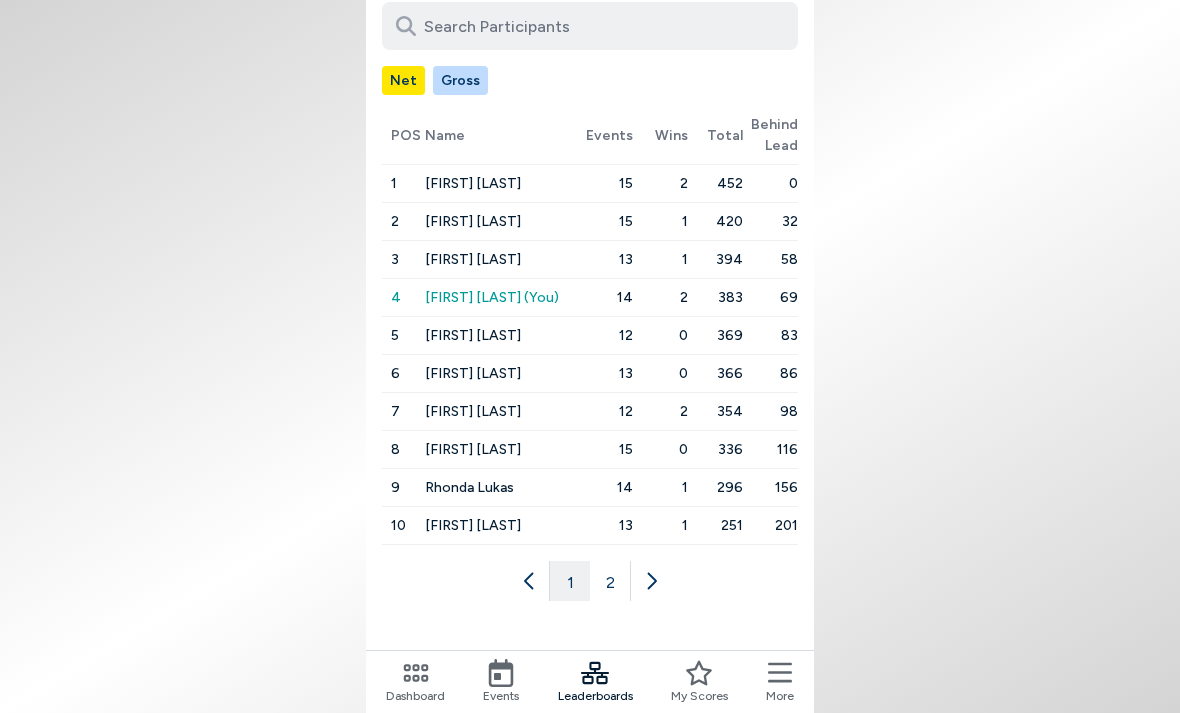 scroll, scrollTop: 281, scrollLeft: 0, axis: vertical 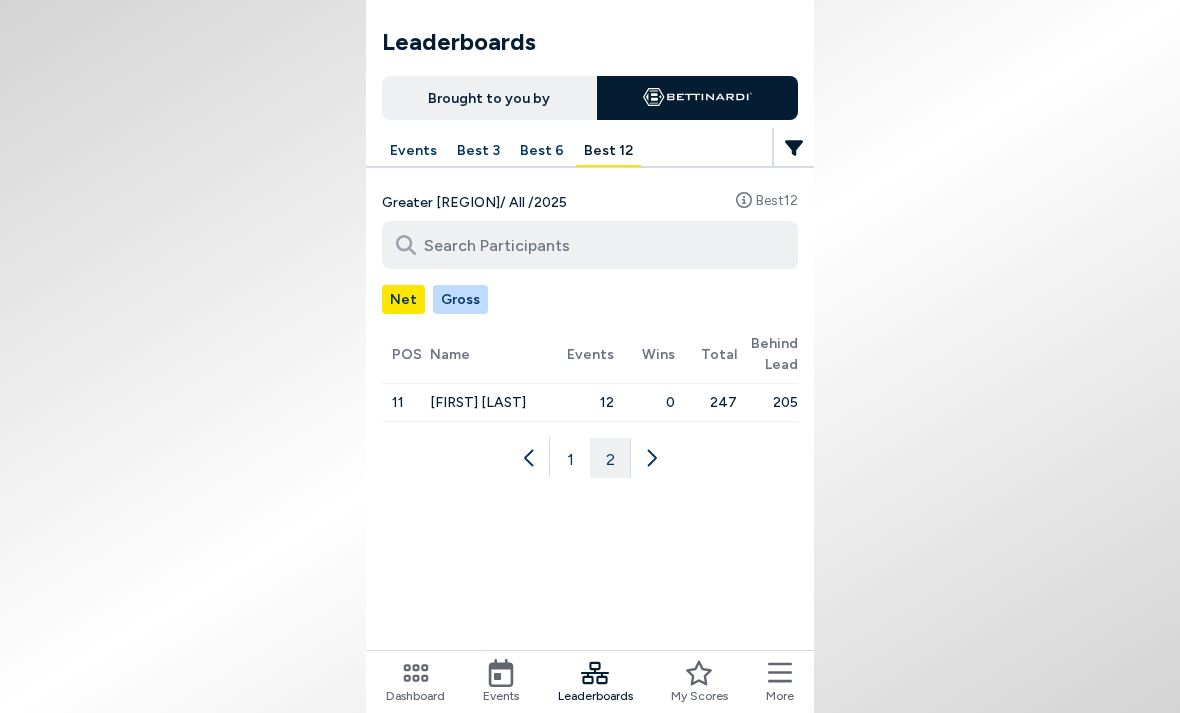 click 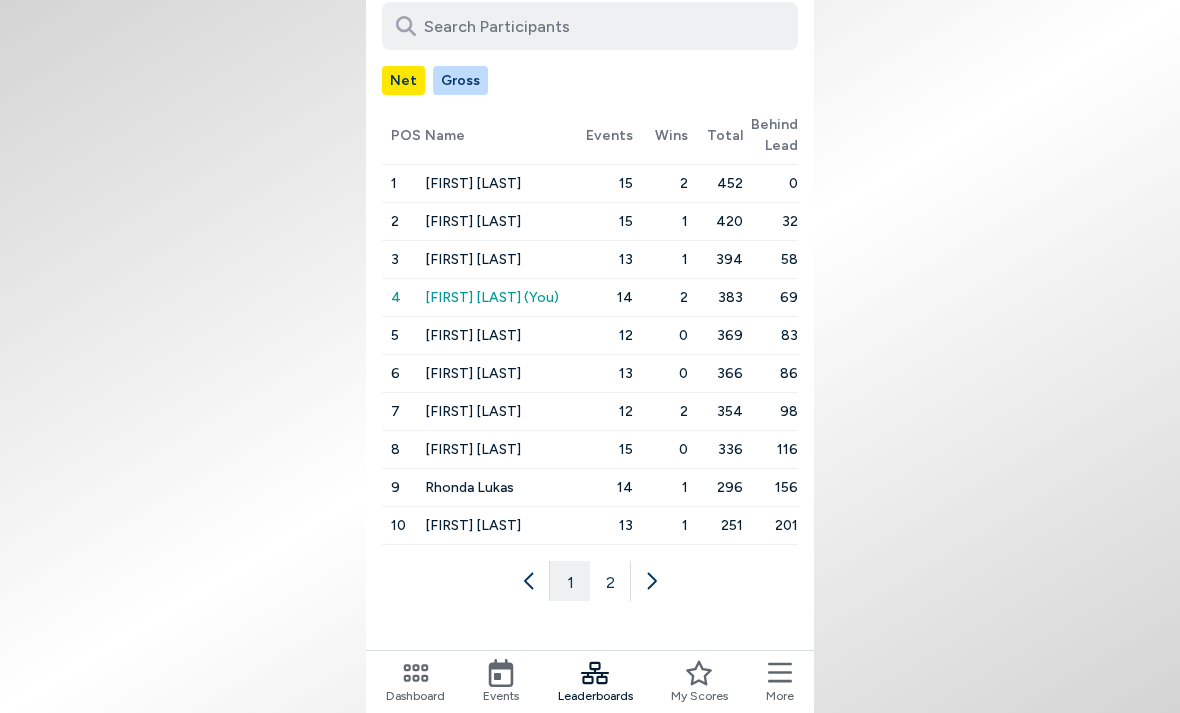 scroll, scrollTop: 281, scrollLeft: 0, axis: vertical 